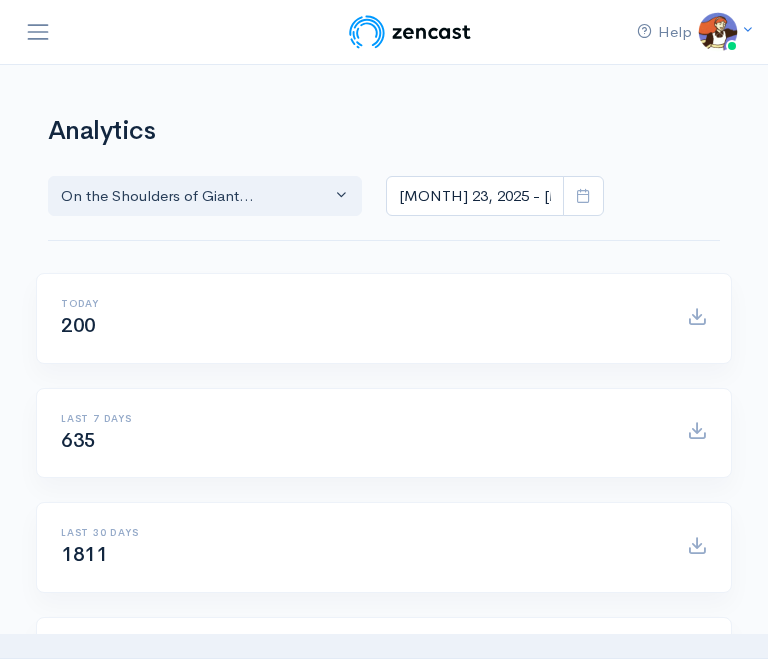 scroll, scrollTop: 0, scrollLeft: 0, axis: both 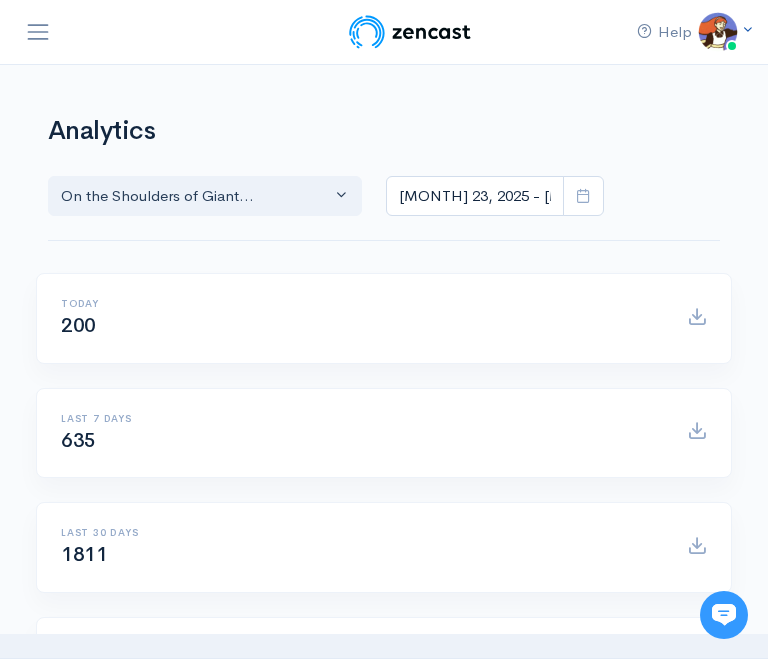 click at bounding box center [718, 32] 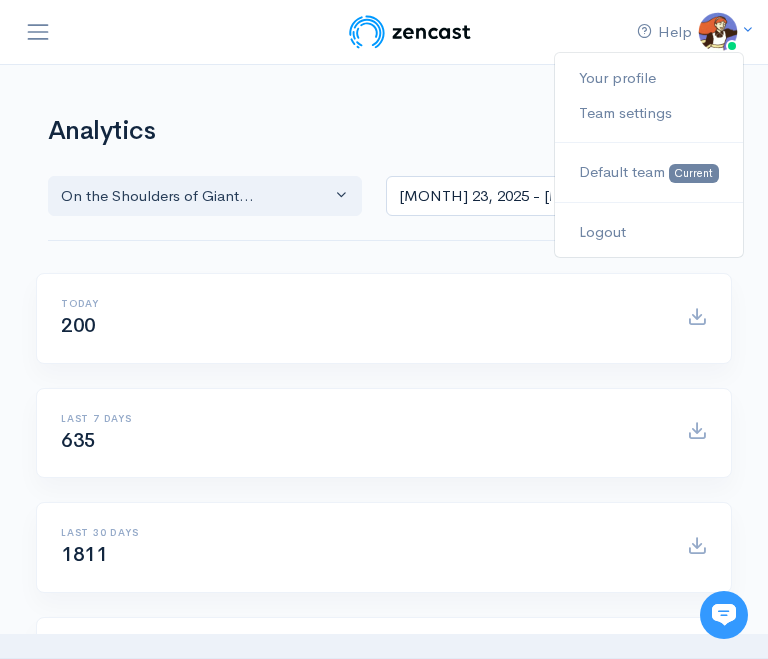 click on "Help
Notifications
View all
Your profile   Team settings     Default team   Current     Logout
Analytics
Shows
On the Shoulders of Giants
Add a new show
People
Analytics
On the Shoulders of Giant... On the Shoulders of Giant...     Jul 23, 2025 - Aug 5, 2025
Today
200
Last 7 days
635
Last 30 days
1811
All time
17758
Daily downloads
Downloads during period:  933   July 23, 2… July 26, 2025 July 29, 2025 August 1, 2025 200" at bounding box center (384, 1816) 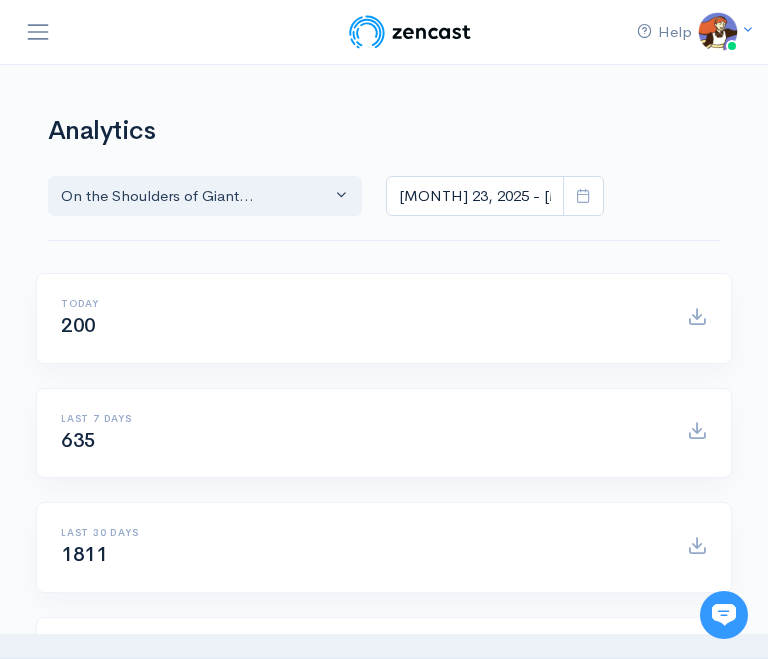 click on "Help
Notifications
View all
Your profile   Team settings     Default team   Current     Logout
Analytics
Shows
On the Shoulders of Giants
Add a new show
People" at bounding box center [384, 32] 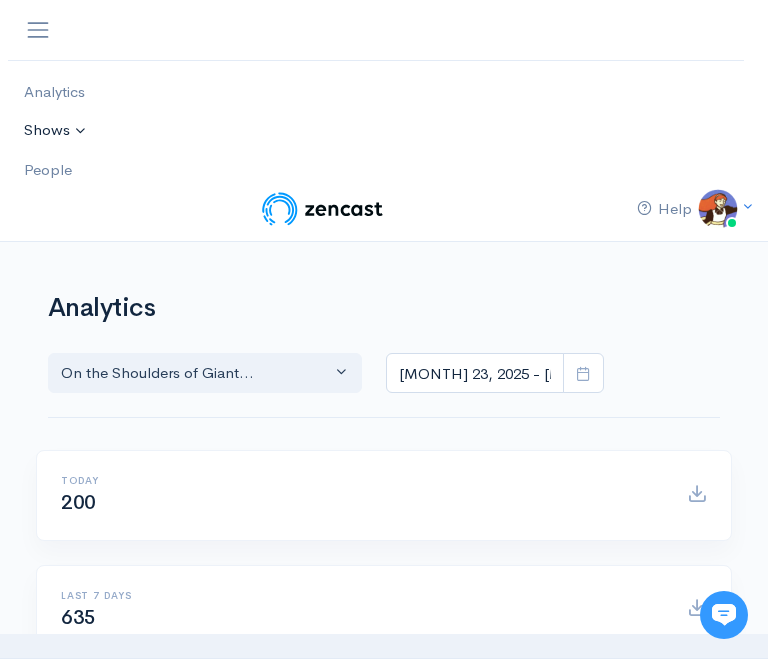 click on "Shows" at bounding box center [368, 131] 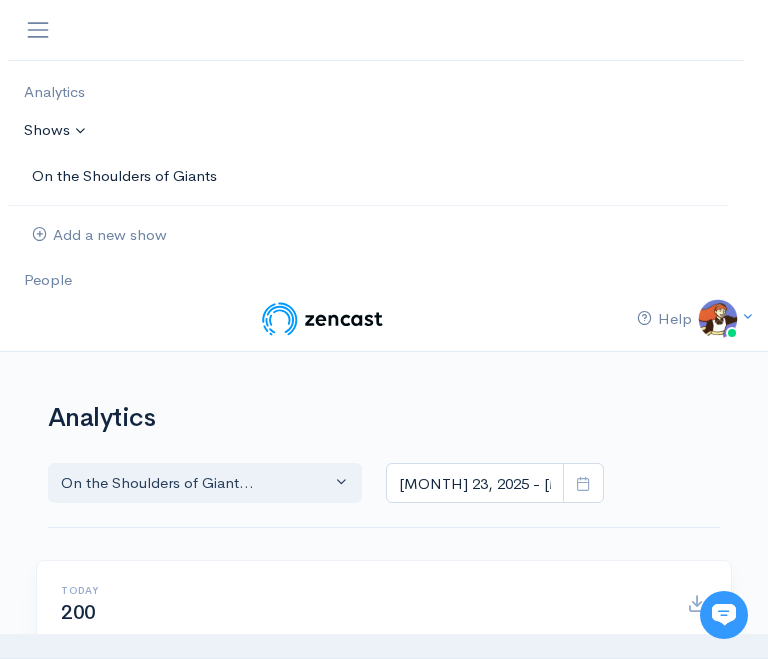 click on "On the Shoulders of Giants" at bounding box center [368, 176] 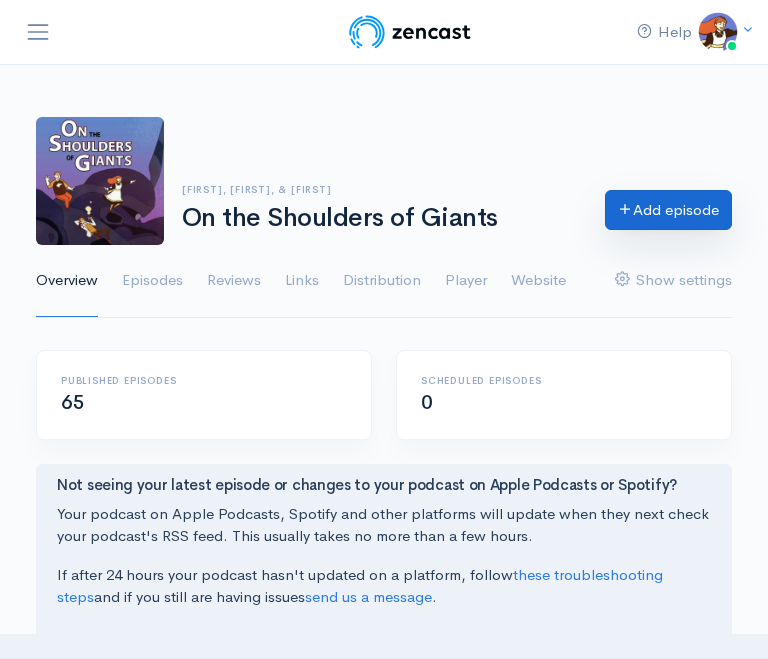 scroll, scrollTop: 0, scrollLeft: 0, axis: both 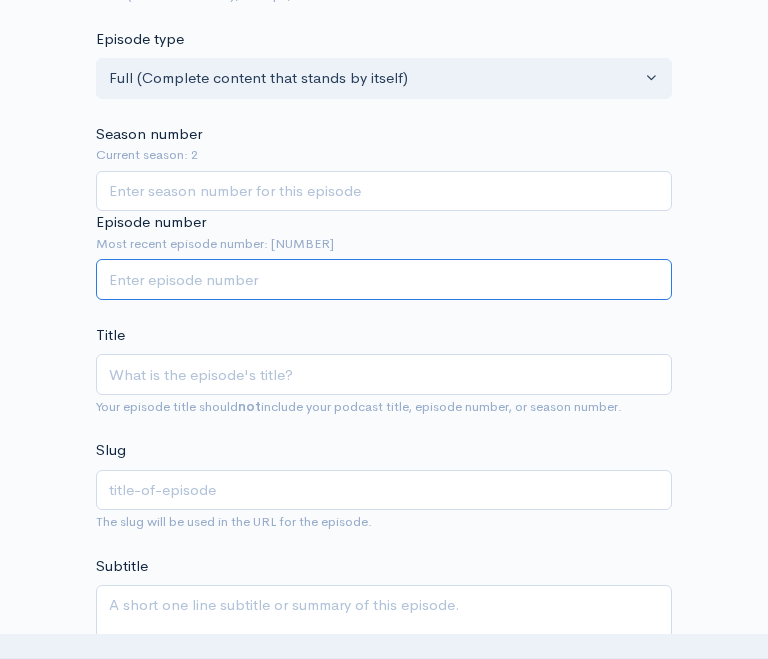 click on "Episode number" at bounding box center (384, 279) 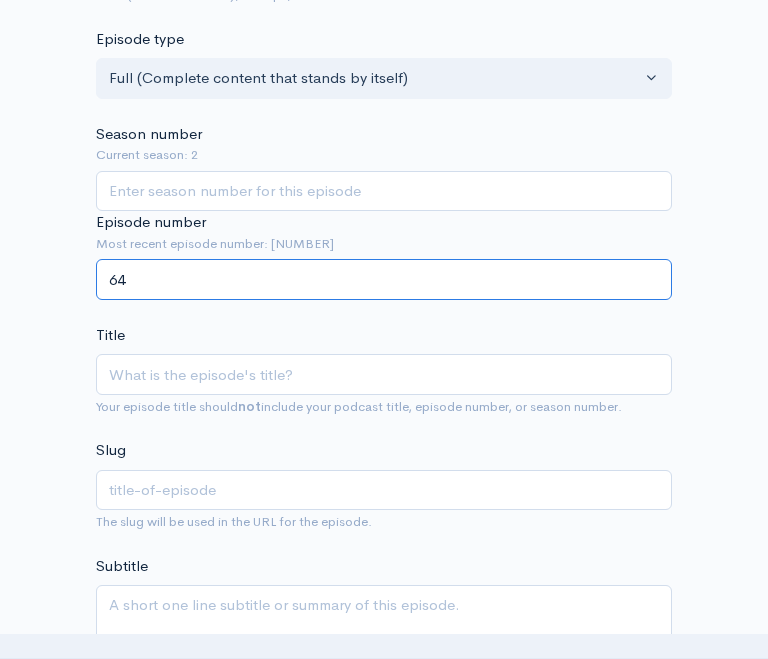 type on "64" 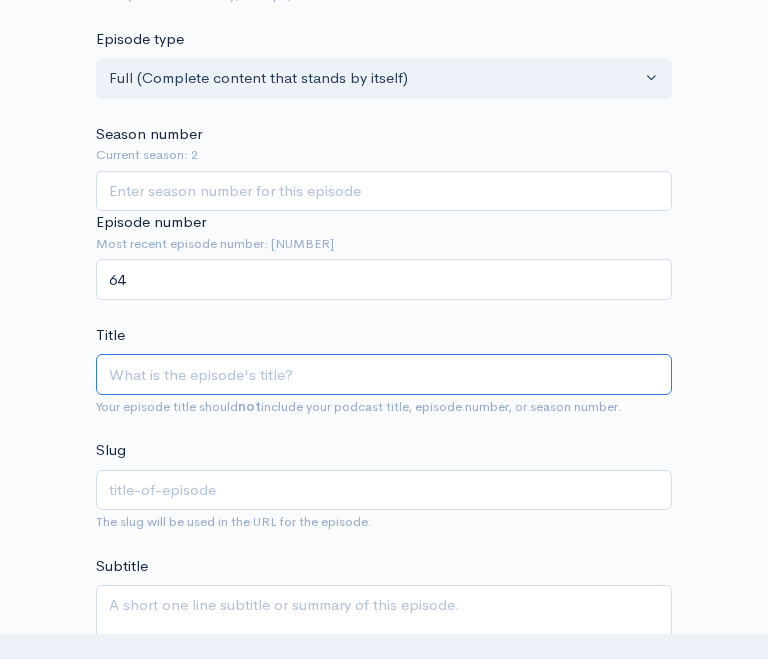 click on "Title" at bounding box center [384, 374] 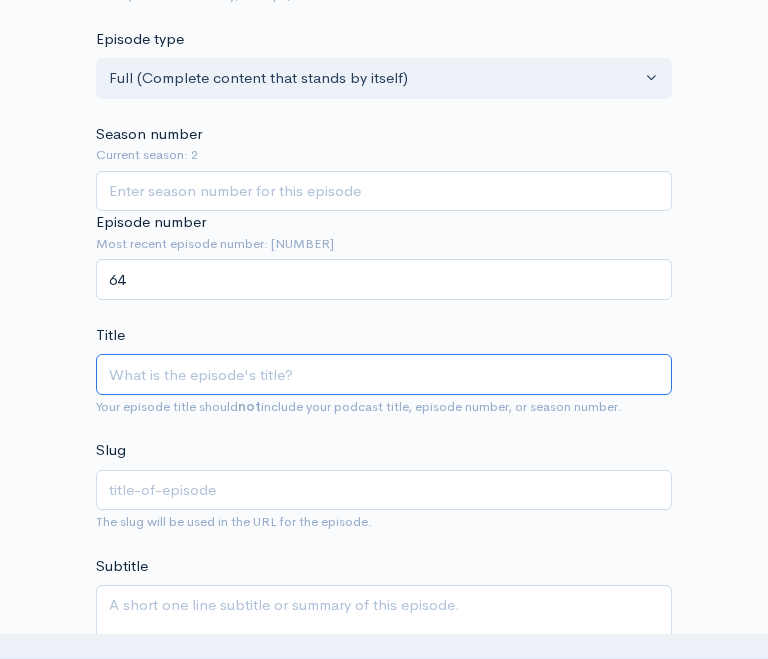 type on "0" 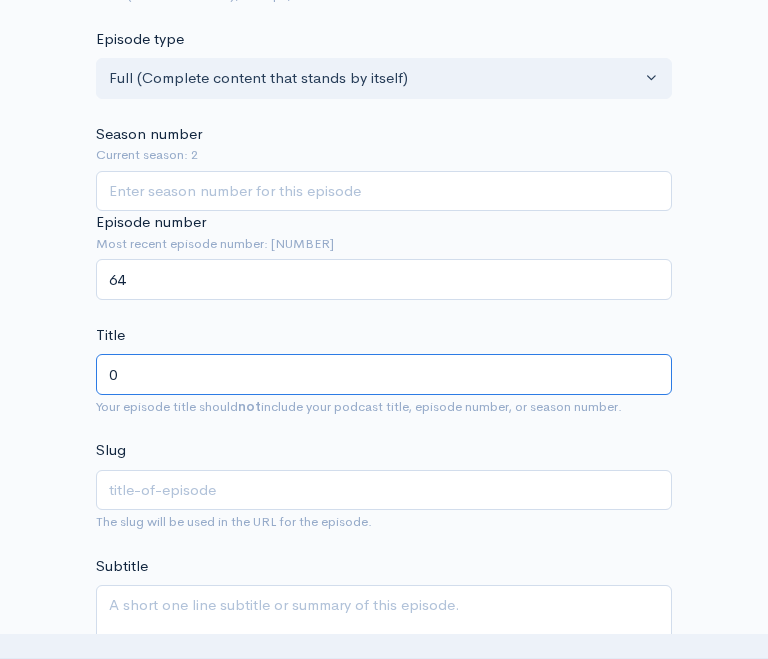 type on "0" 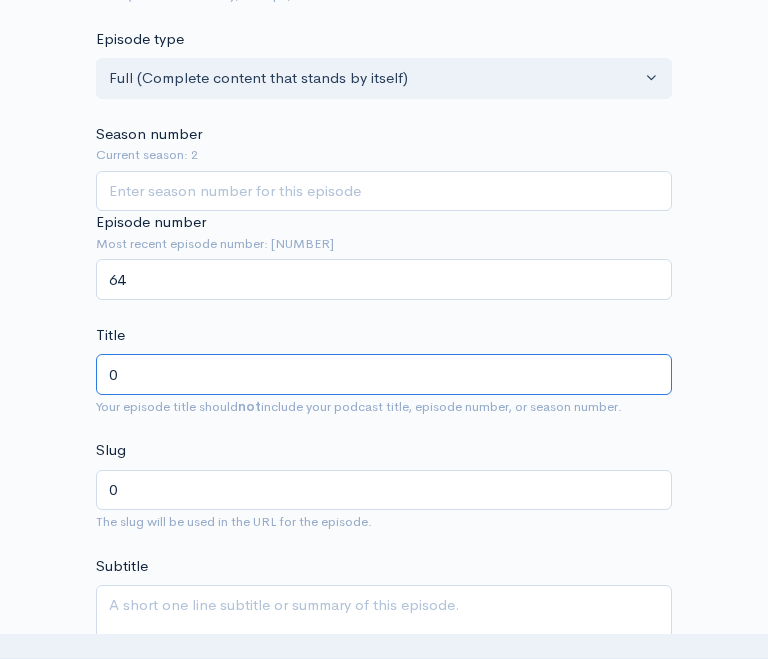 type on "00" 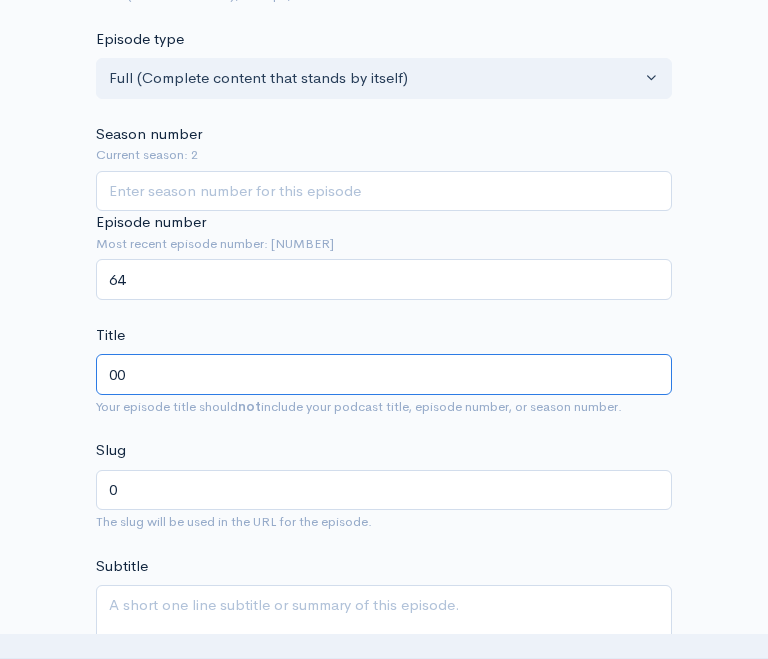 type on "00" 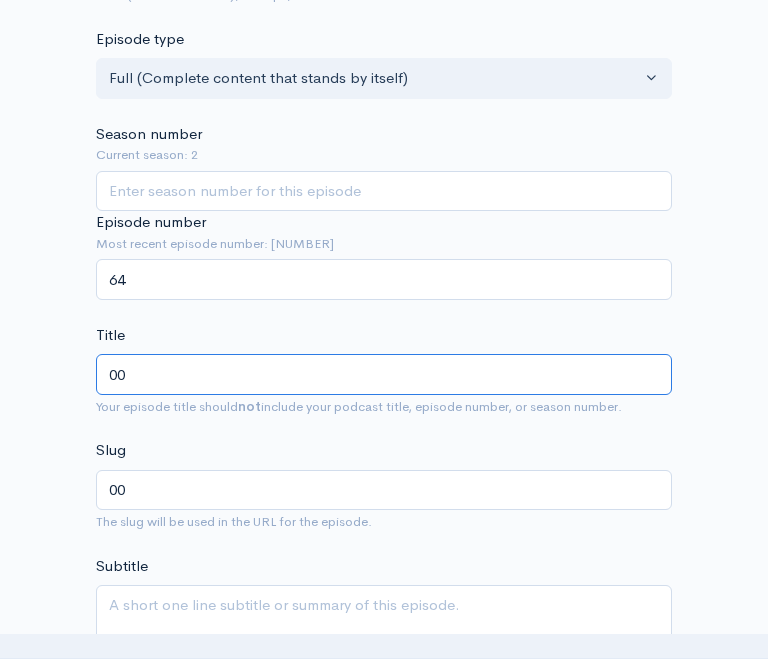 type on "005" 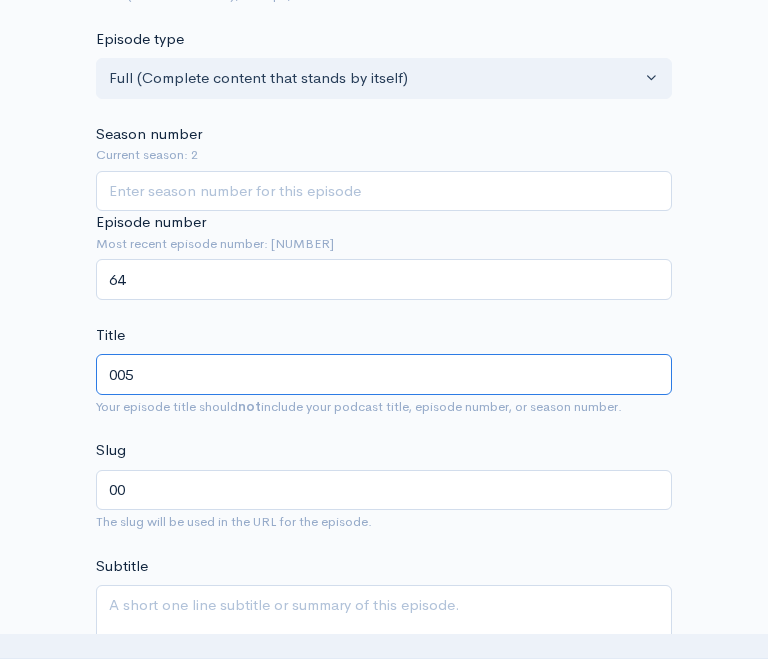 type on "005" 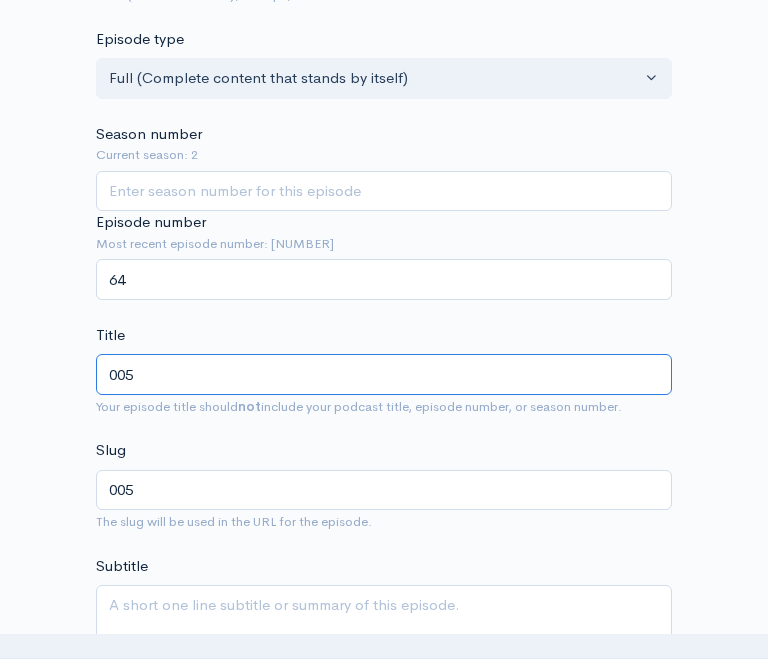 type on "0053" 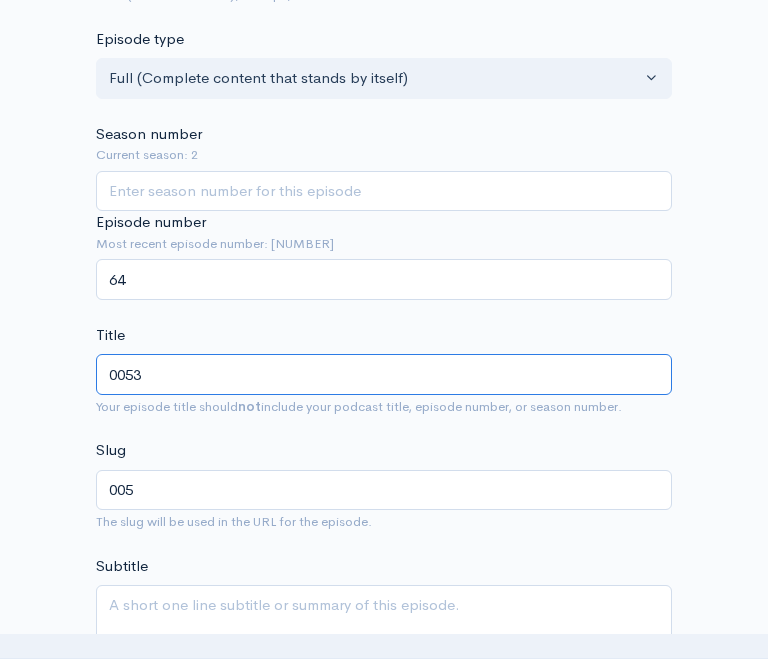 type on "0053" 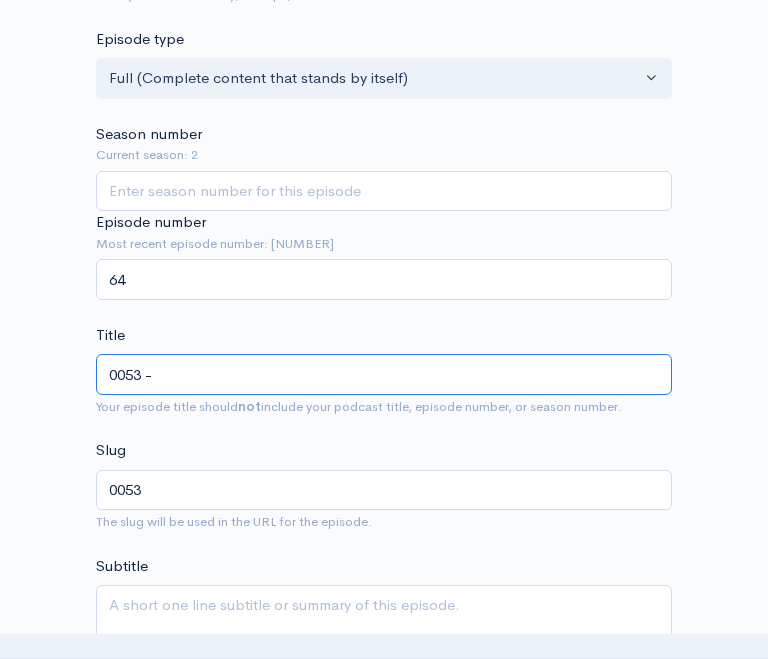 type on "0053 - G" 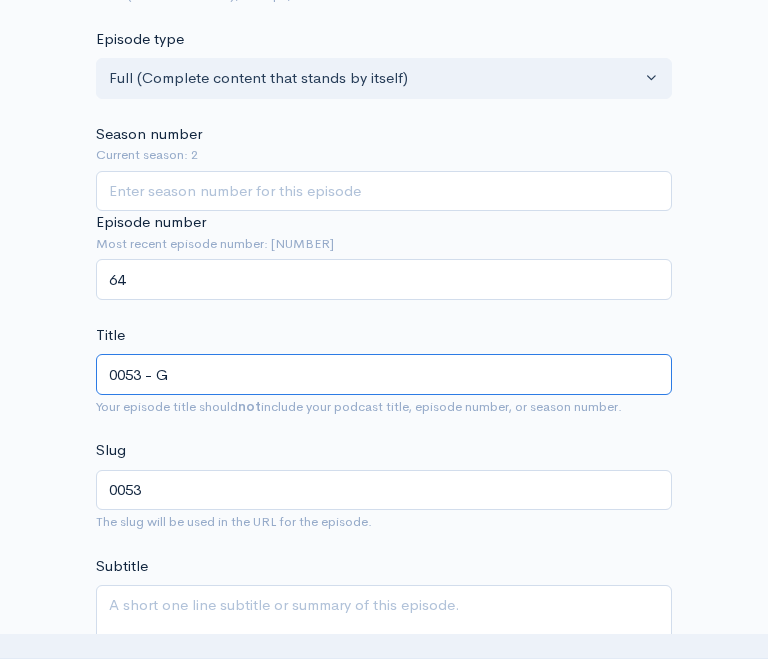 type on "0053-g" 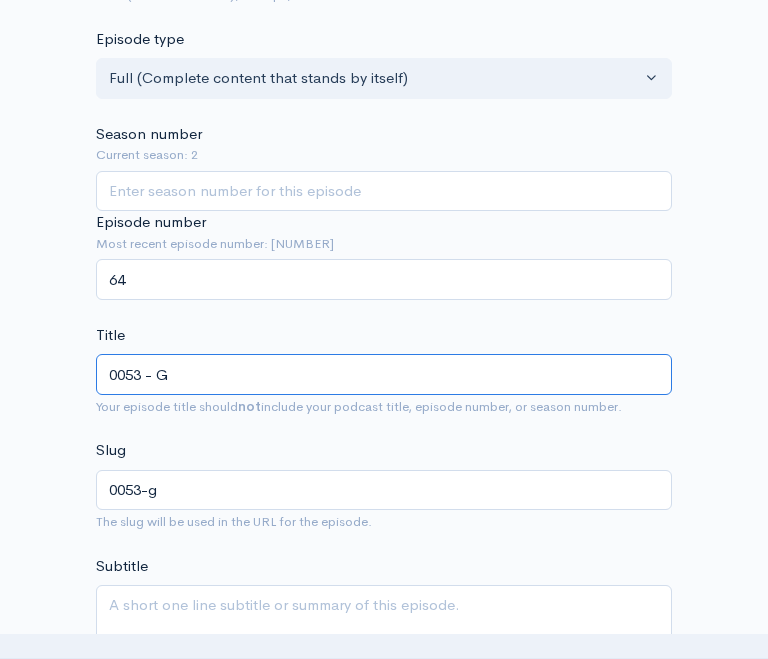 type on "0053 - Gi" 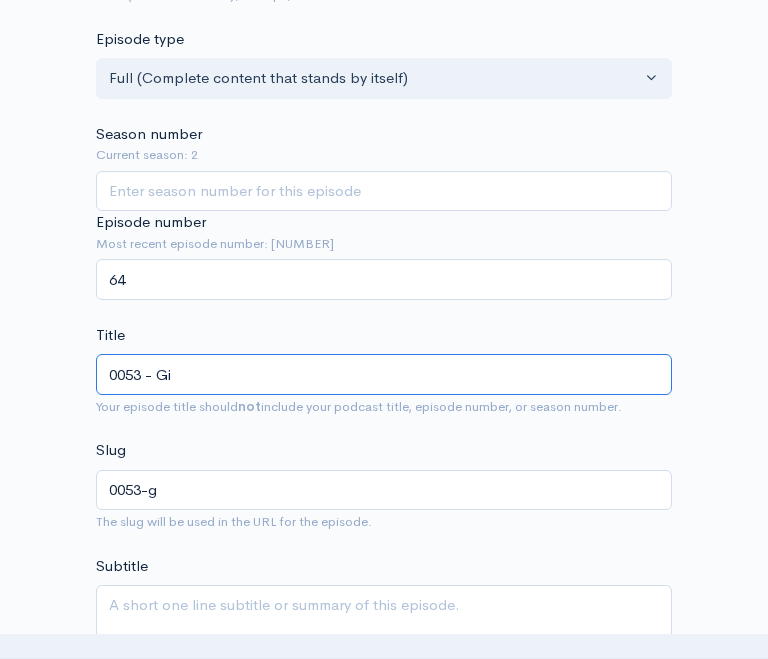 type on "0053-gi" 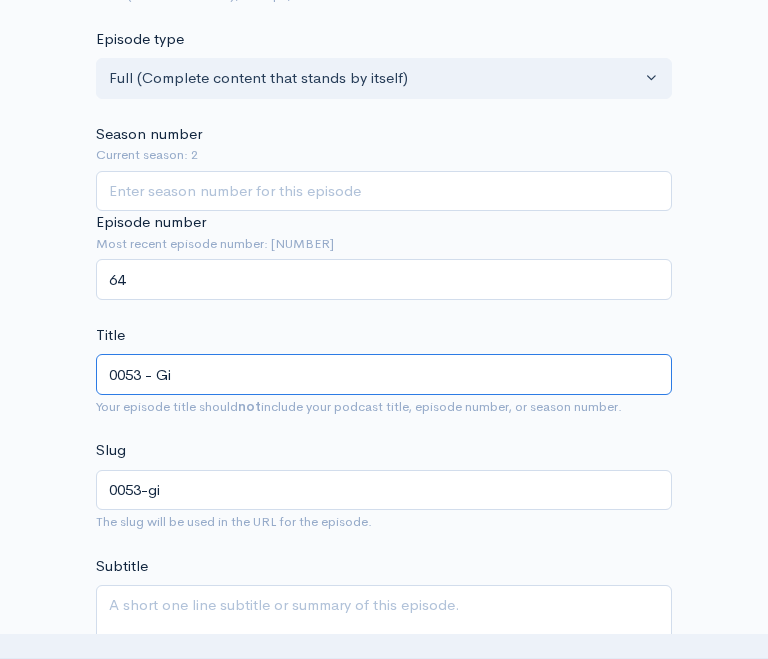 type on "0053 - Git" 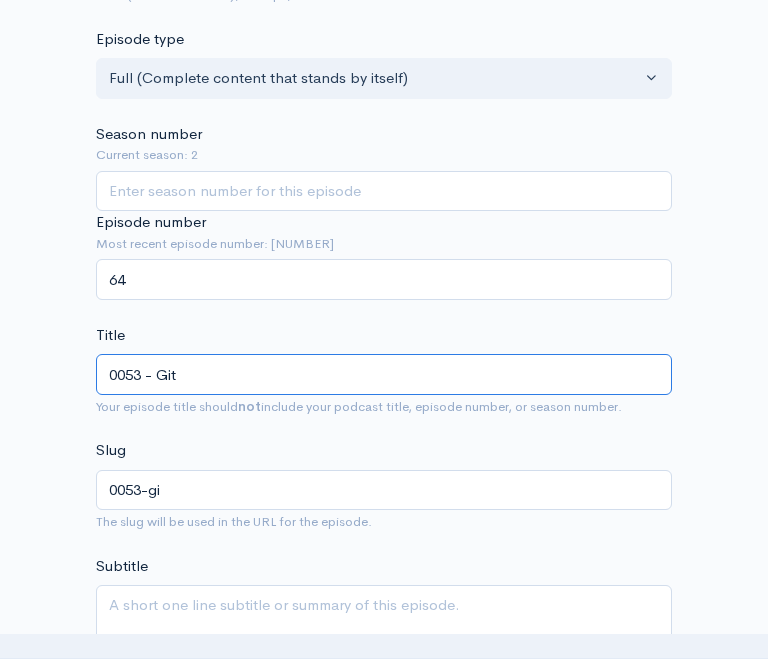 type on "0053-git" 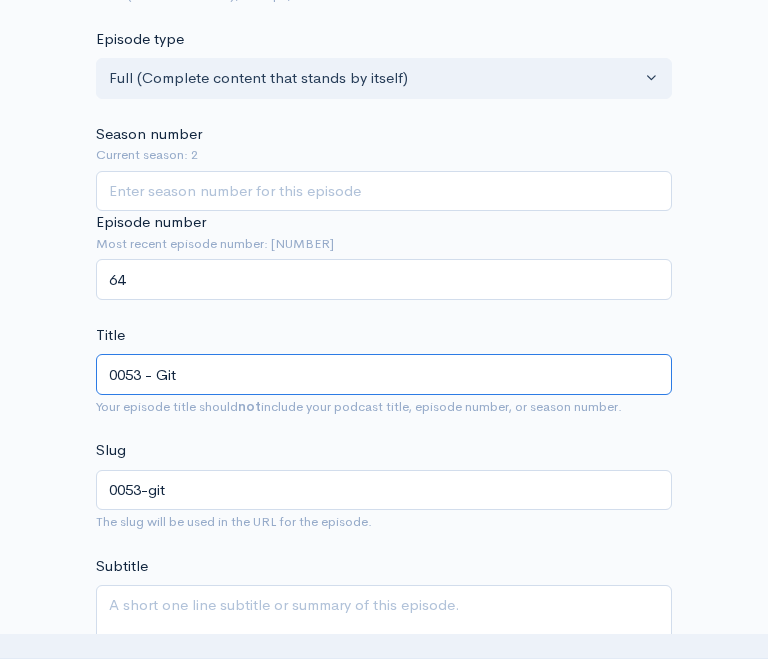 type on "0053 - GitS" 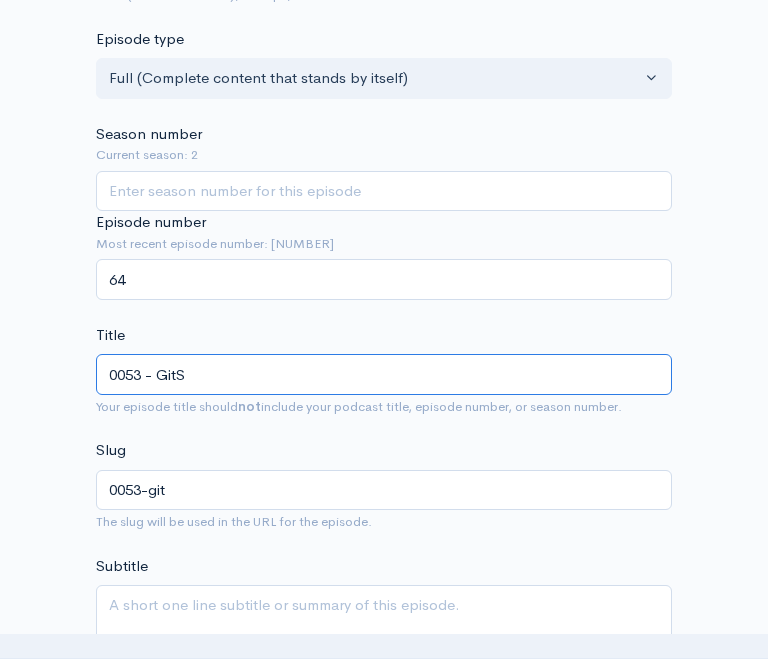 type on "0053-gits" 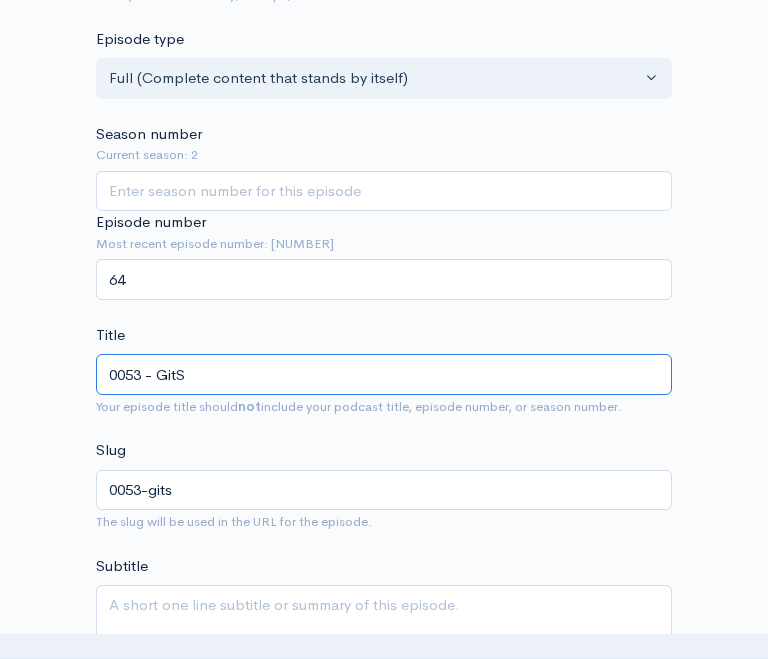 type on "0053 - GitS S" 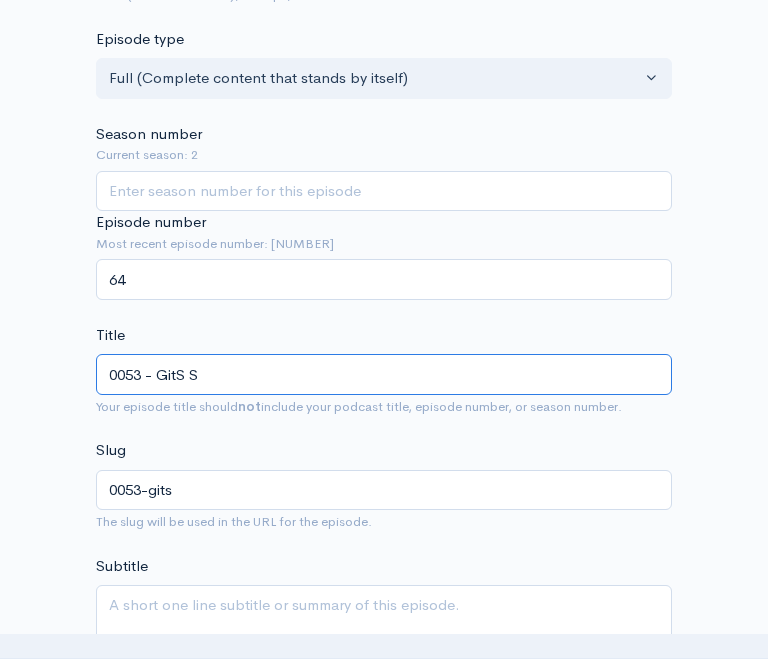type on "0053-gits-s" 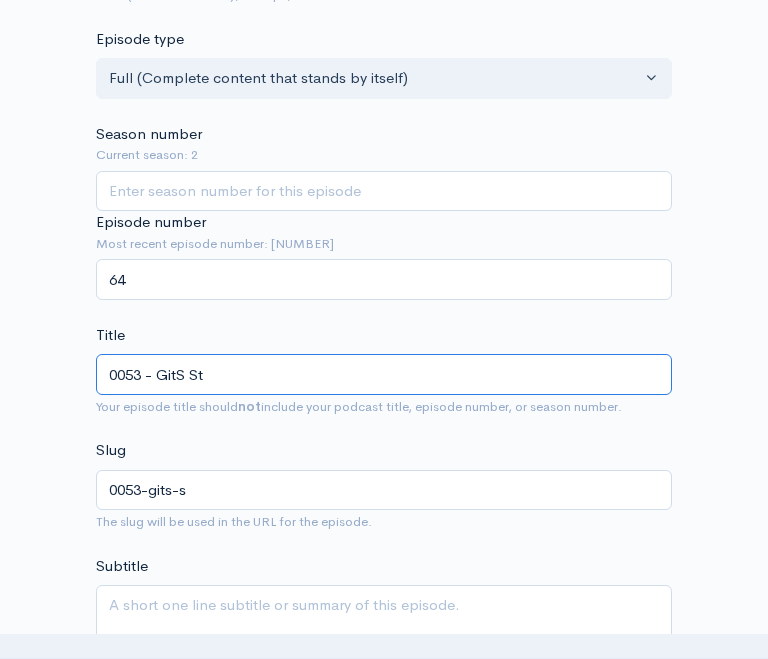 type on "0053 - GitS Sta" 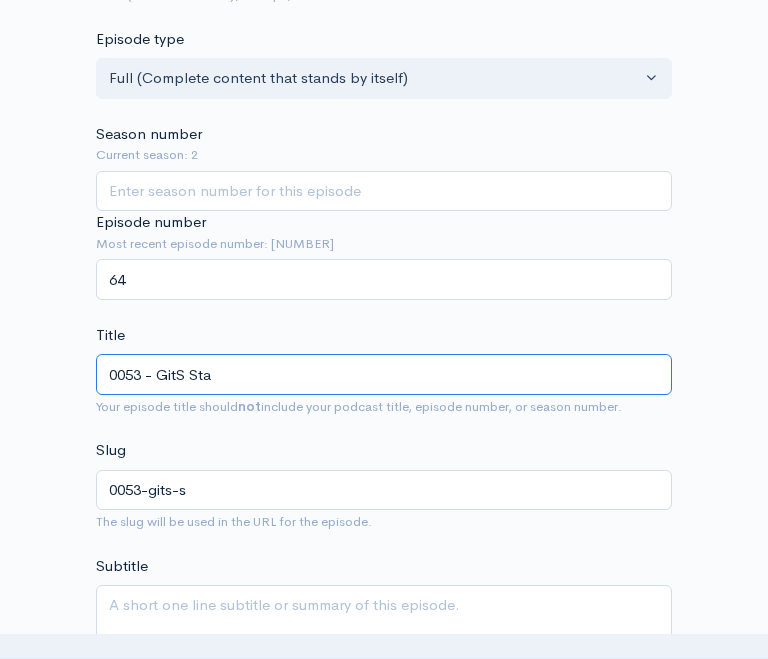 type on "0053-gits-sta" 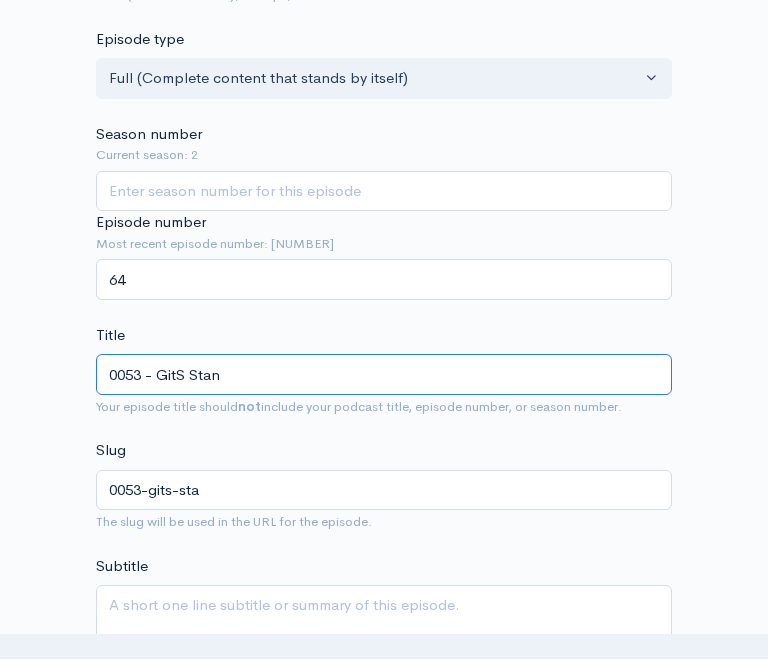 type on "0053 - GitS Stand" 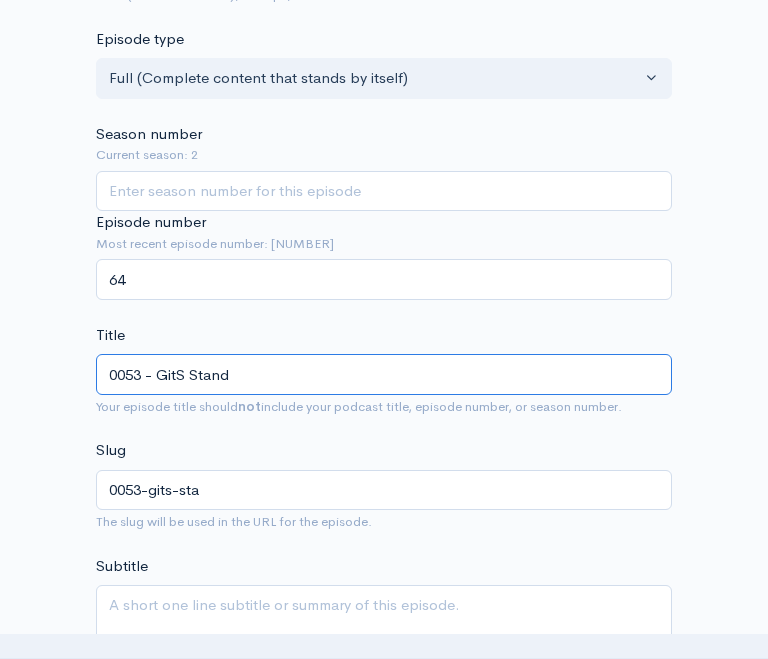type on "0053-gits-stand" 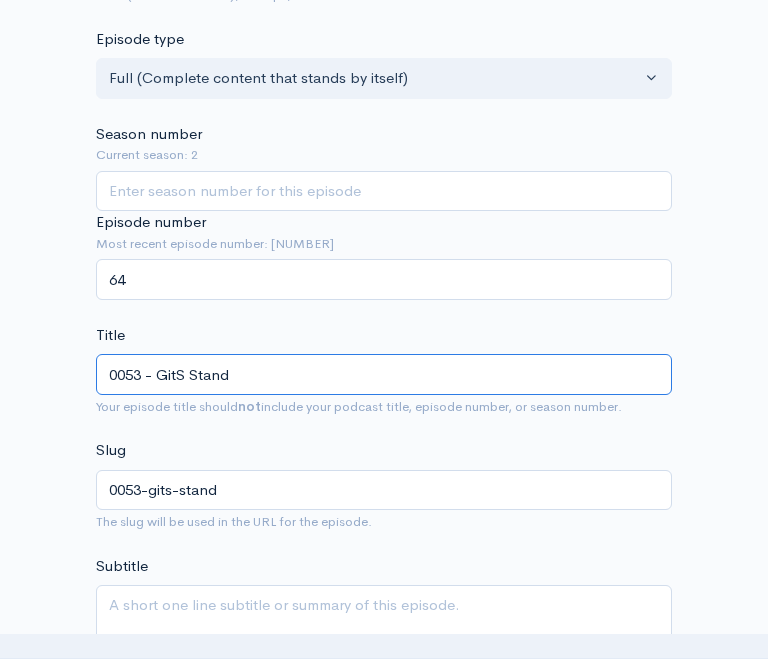 type on "0053 - GitS Stand A" 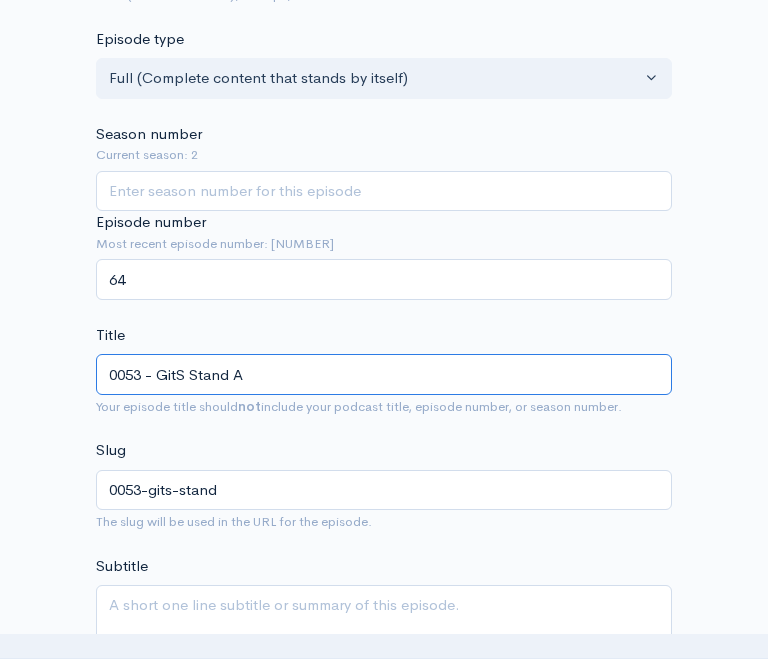 type on "0053-gits-stand-a" 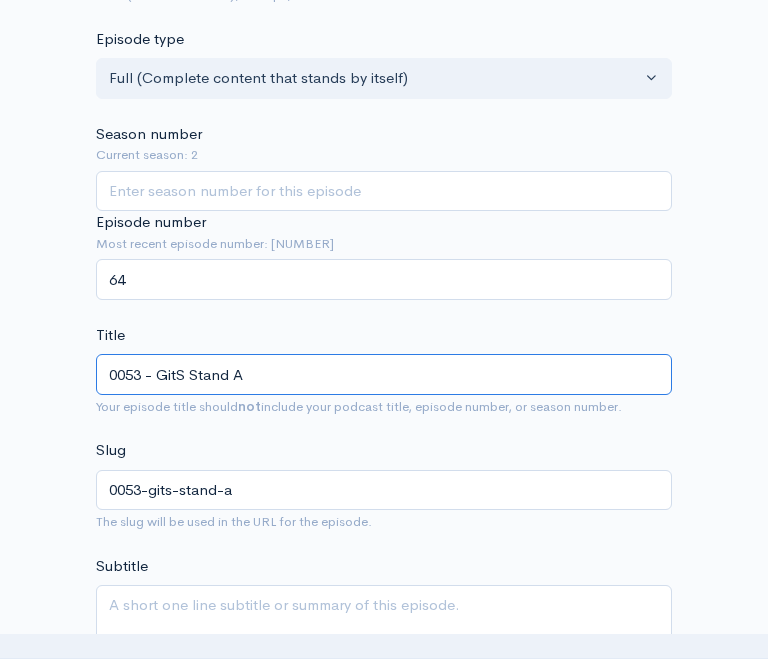type on "0053 - GitS Stand Al" 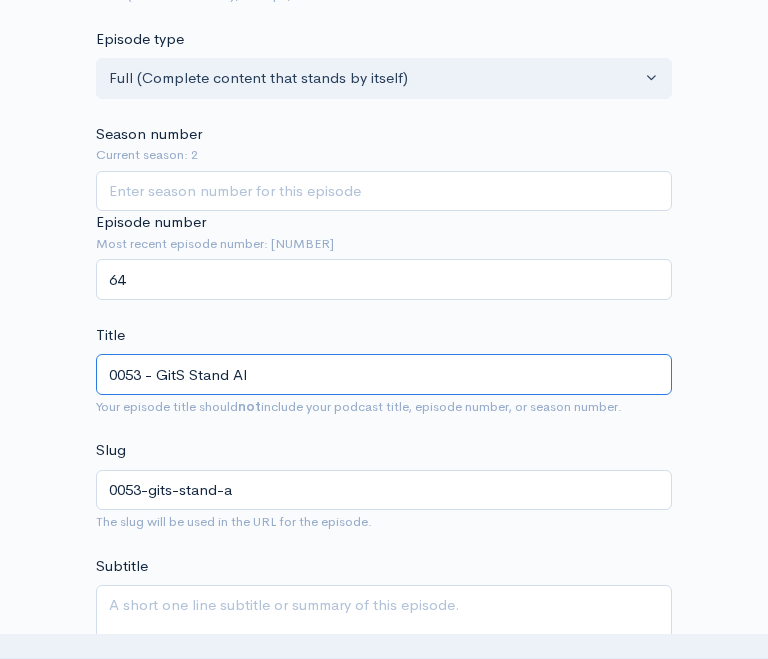 type on "0053-gits-stand-al" 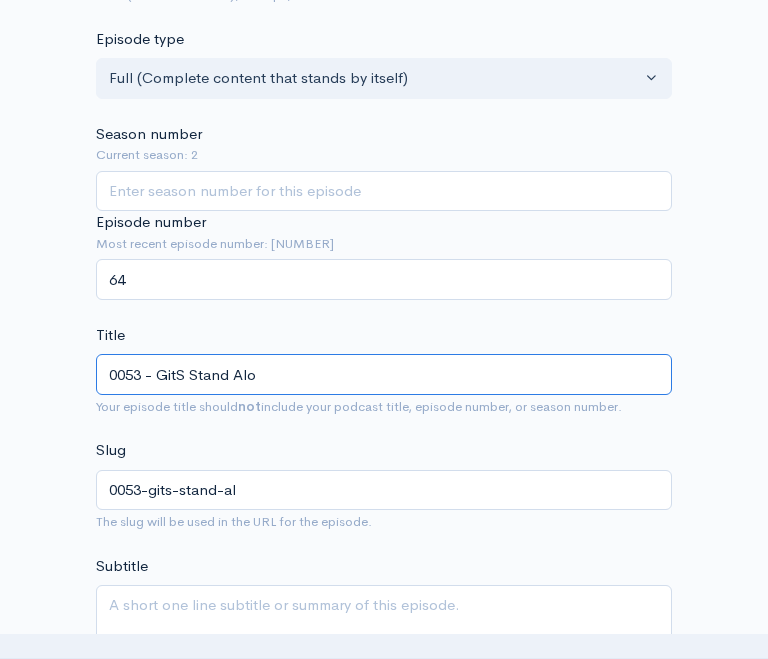 type on "0053 - GitS Stand Alon" 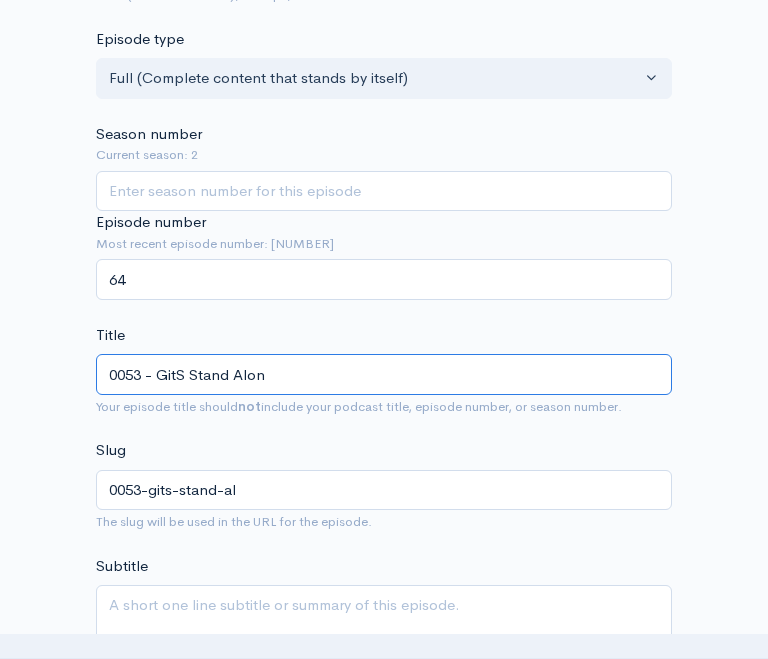 type on "0053-gits-stand-alon" 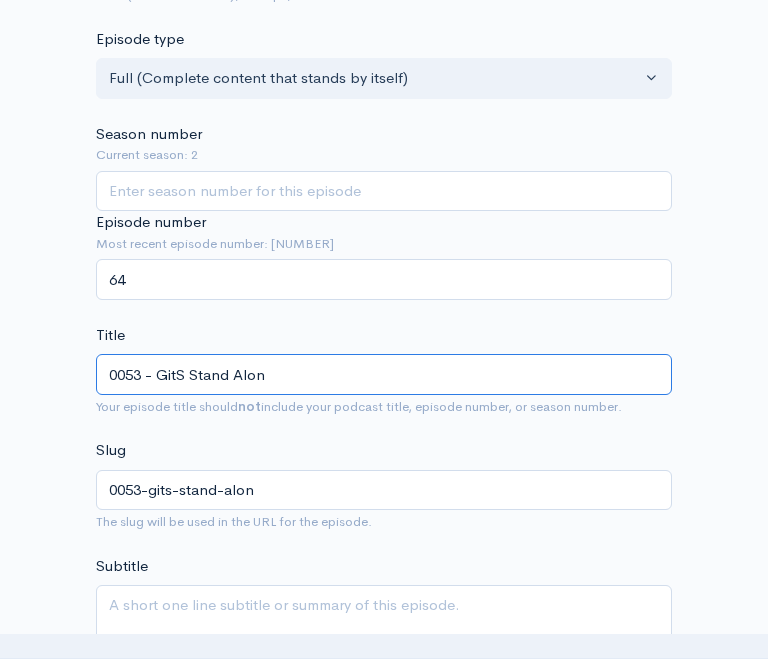 type on "0053 - GitS Stand Alone" 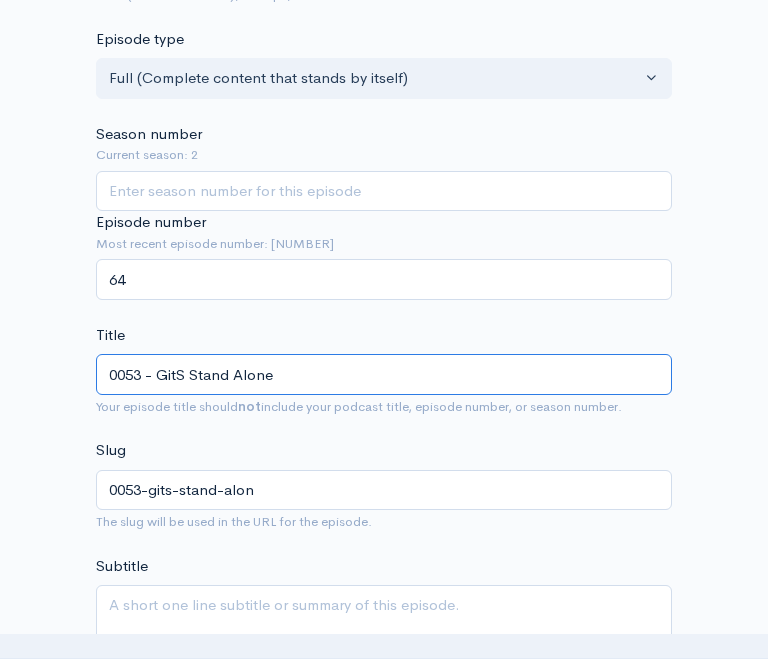 type on "0053-gits-stand-alone" 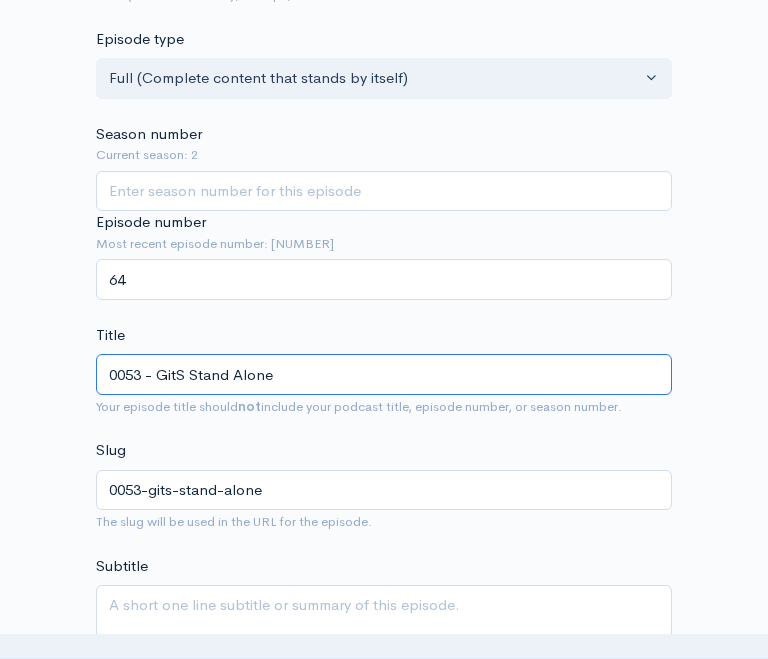 type on "0053 - GitS Stand Alone C" 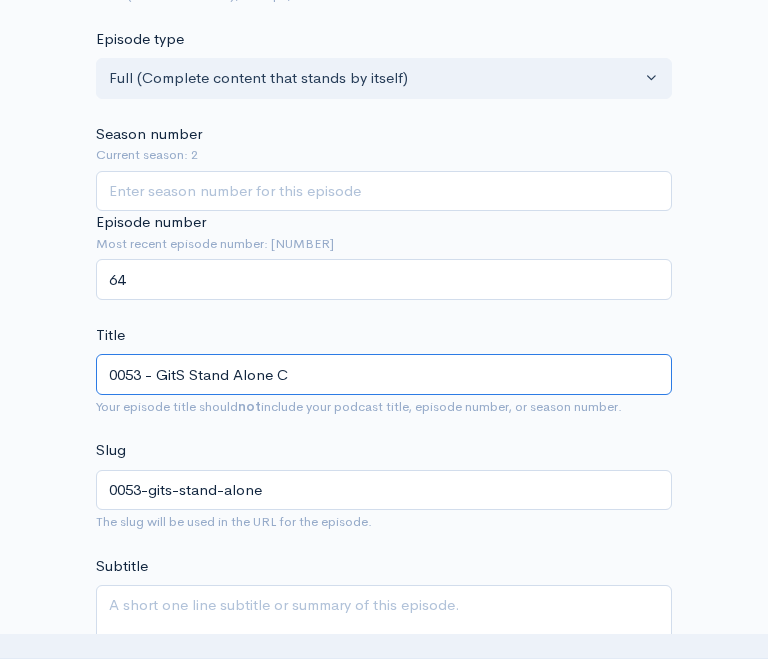 type on "0053-gits-stand-alone-c" 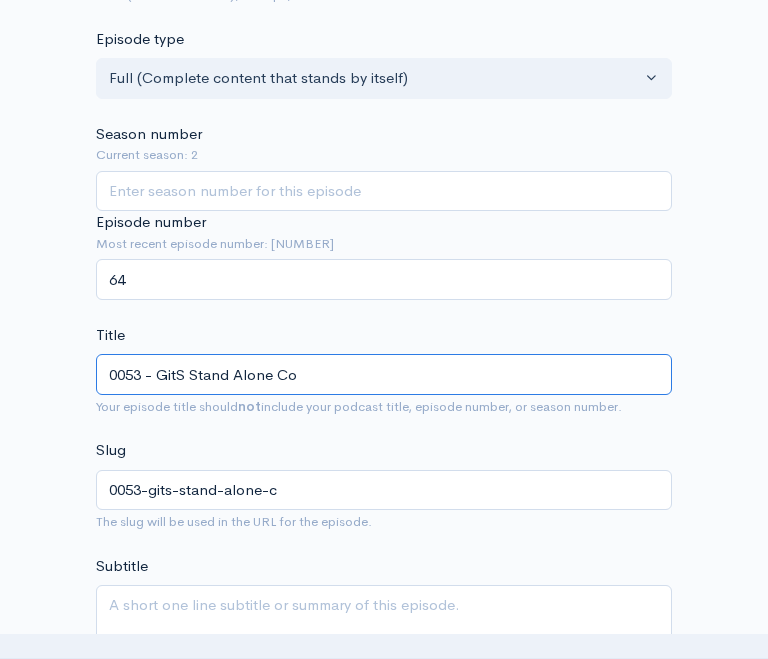 type on "0053 - GitS Stand Alone Com" 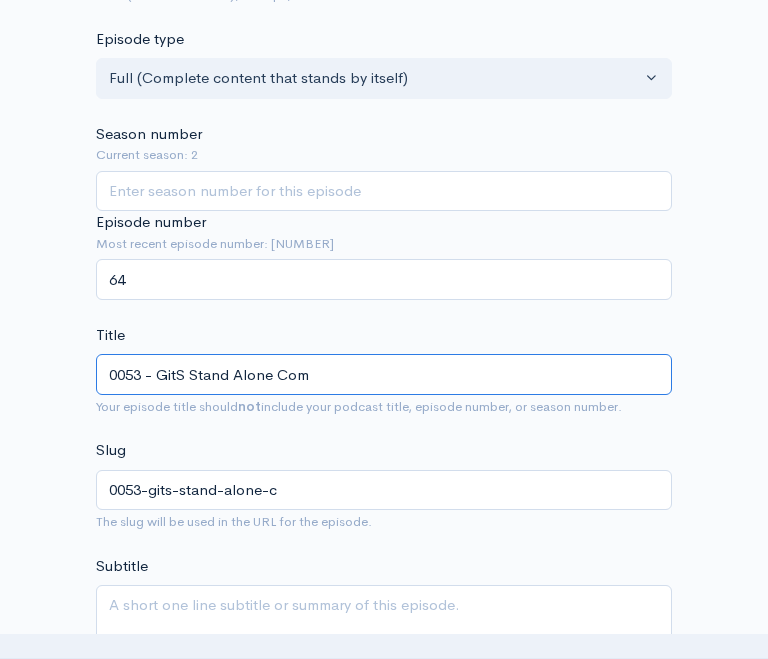 type on "0053-gits-stand-alone-com" 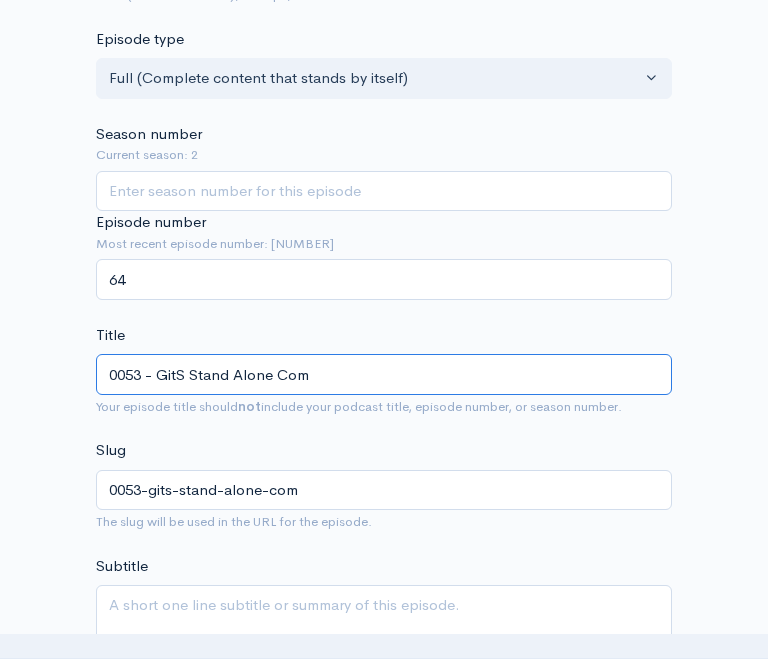type on "0053 - GitS Stand Alone Comp" 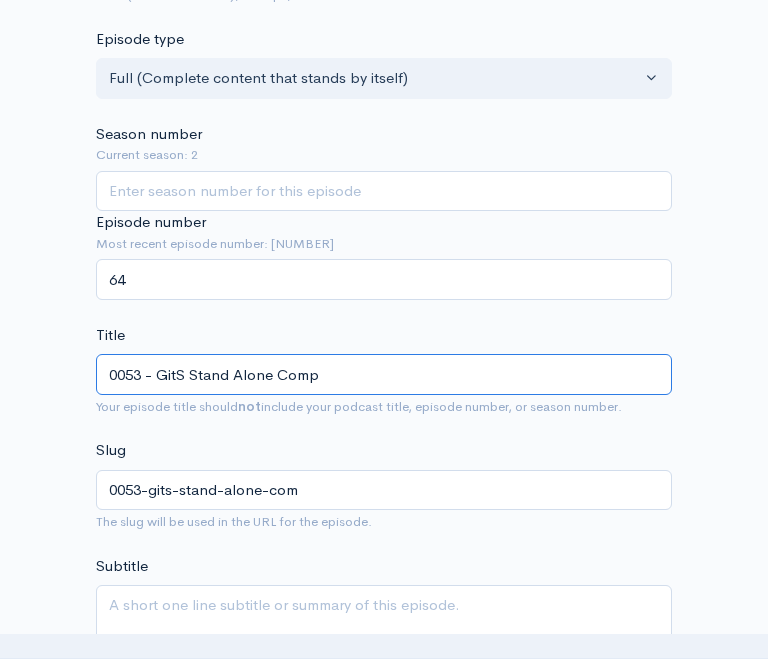 type on "0053-gits-stand-alone-comp" 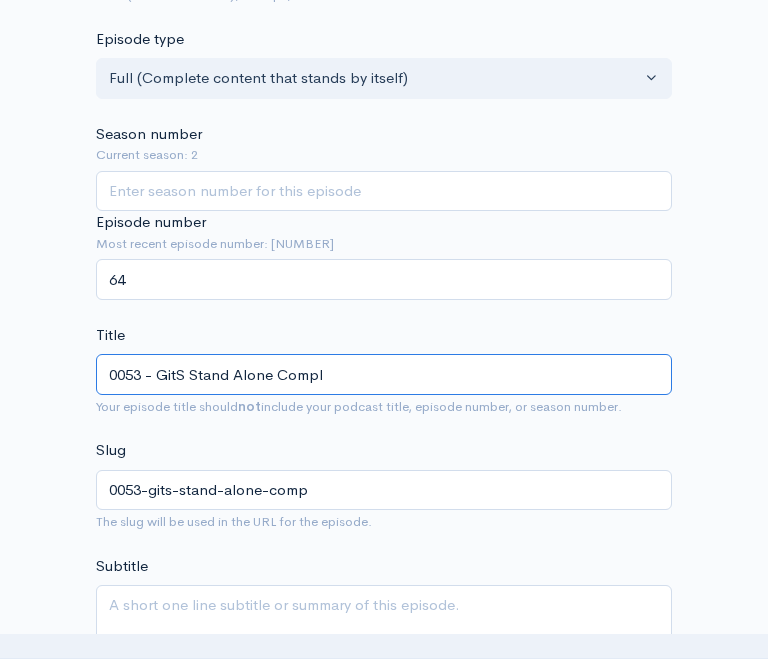 type on "0053 - GitS Stand Alone Comple" 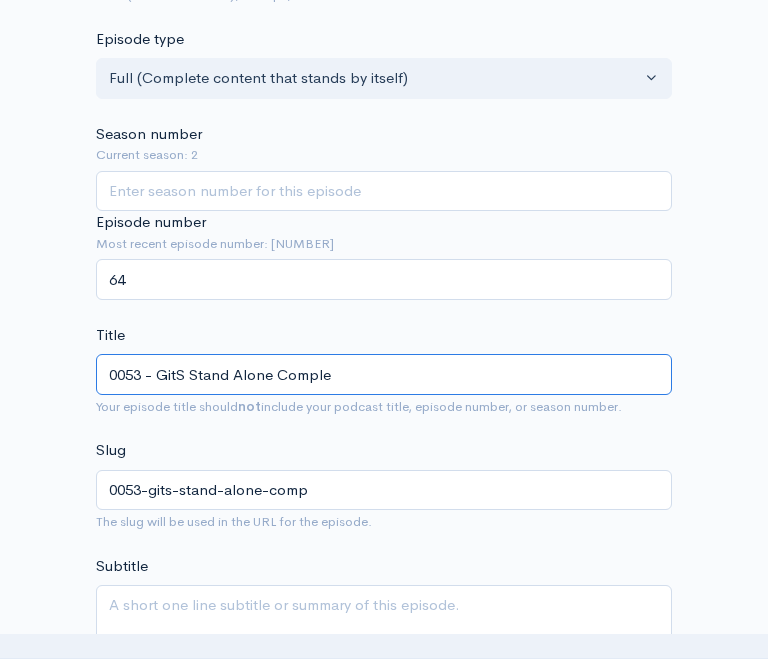 type on "0053-gits-stand-alone-comple" 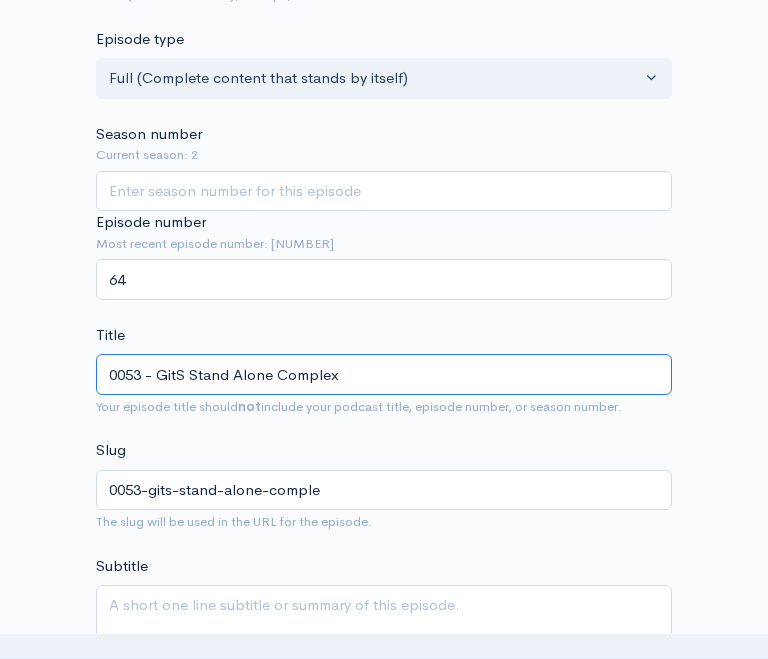 type on "0053 - GitS Stand Alone Complex" 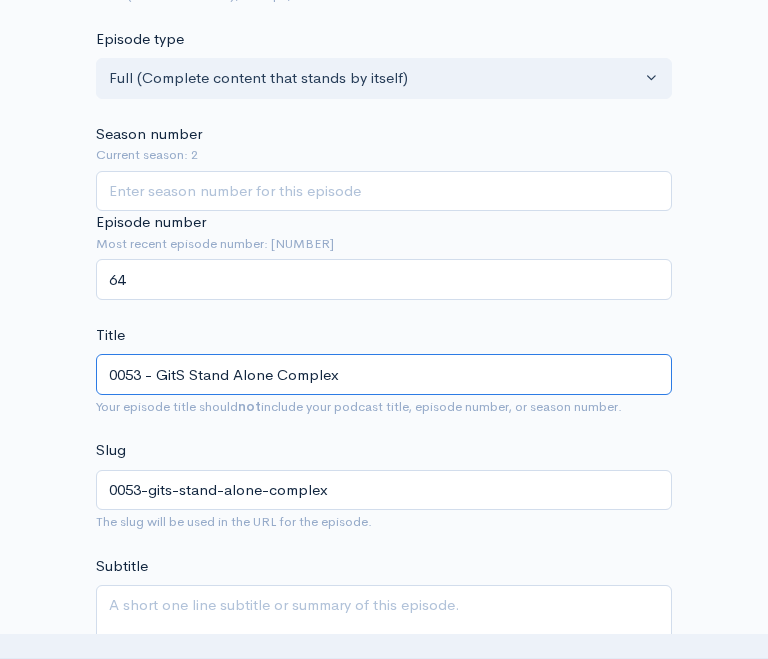 type on "0053 - GitS Stand Alone Complex 2" 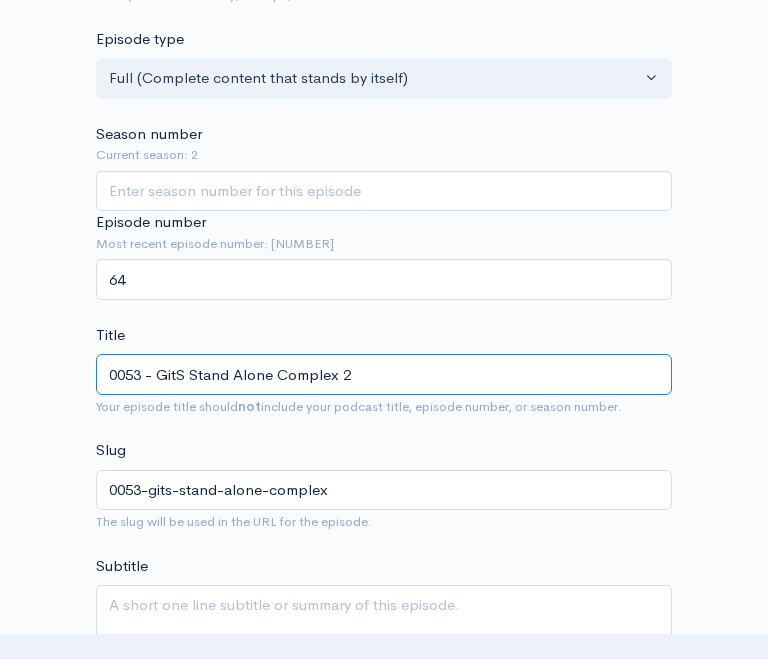 type on "0053-gits-stand-alone-complex-2" 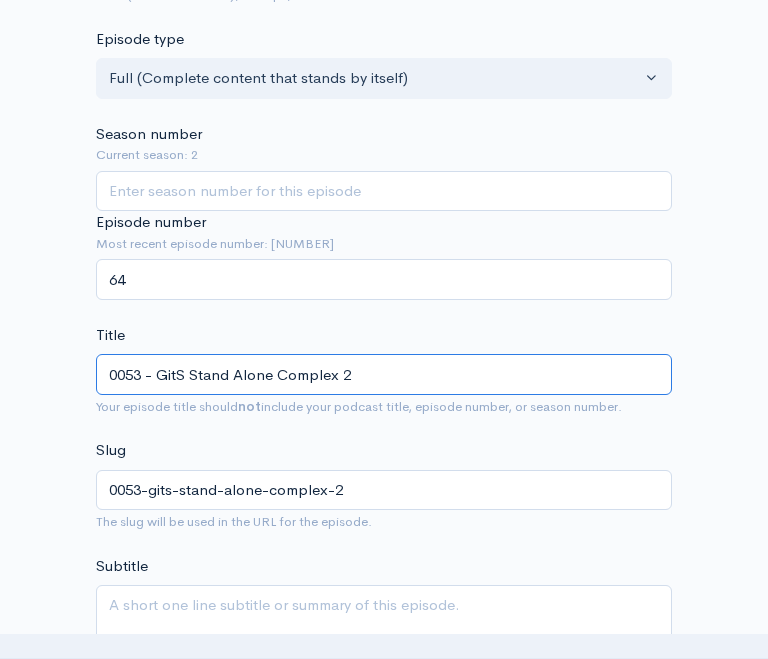 type on "0053 - GitS Stand Alone Complex 2n" 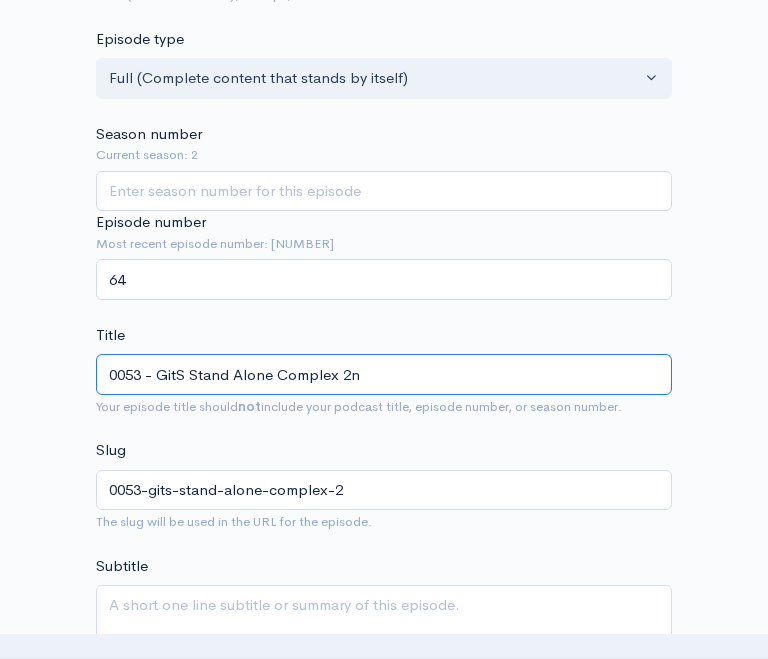 type on "0053-gits-stand-alone-complex-2n" 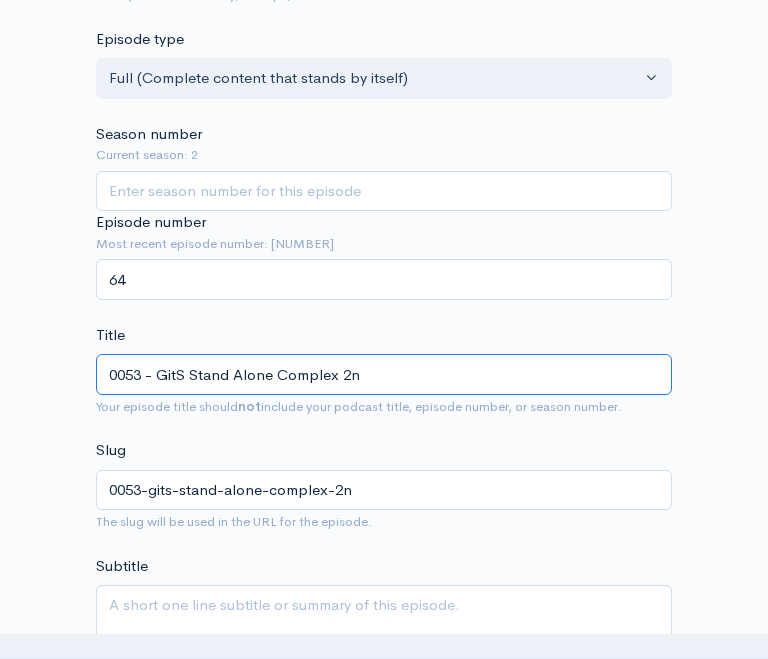 type on "0053 - GitS Stand Alone Complex 2nd" 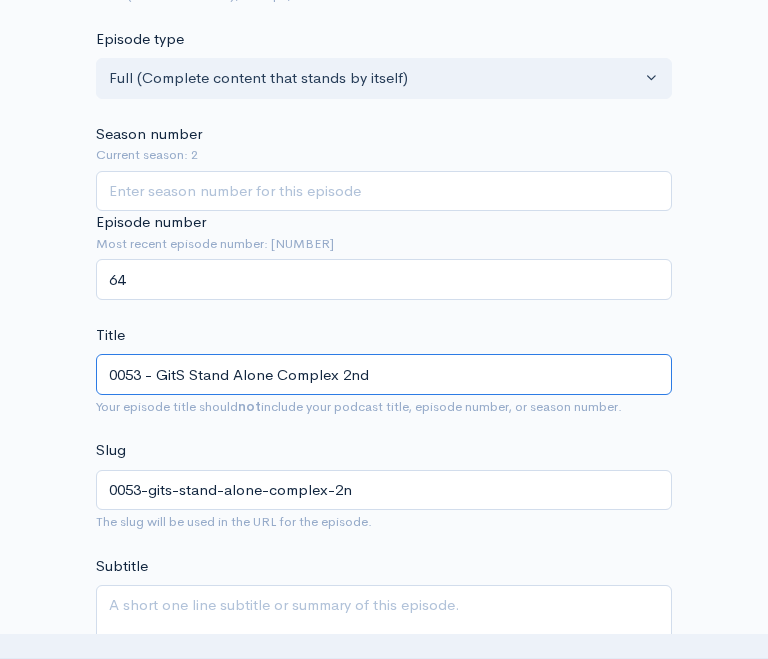type on "0053-gits-stand-alone-complex-2nd" 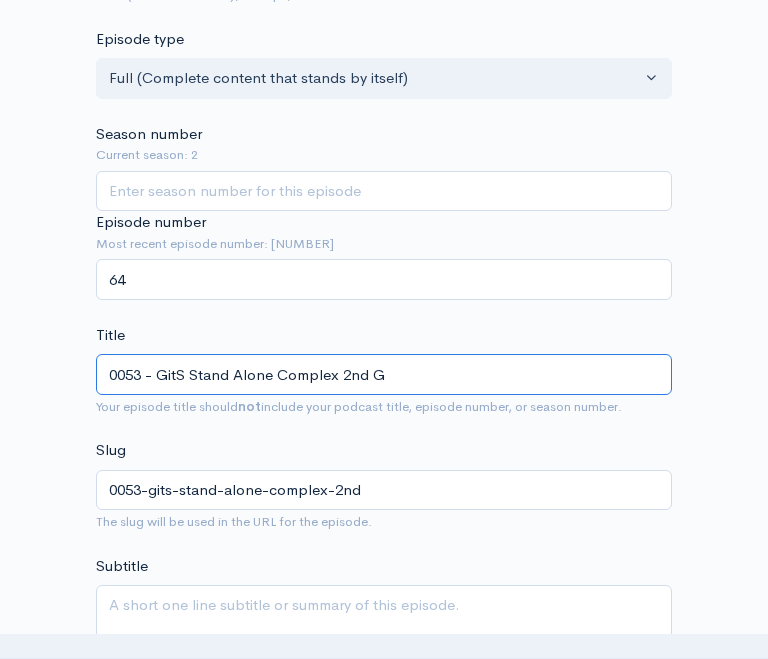 type on "0053 - GitS Stand Alone Complex 2nd GI" 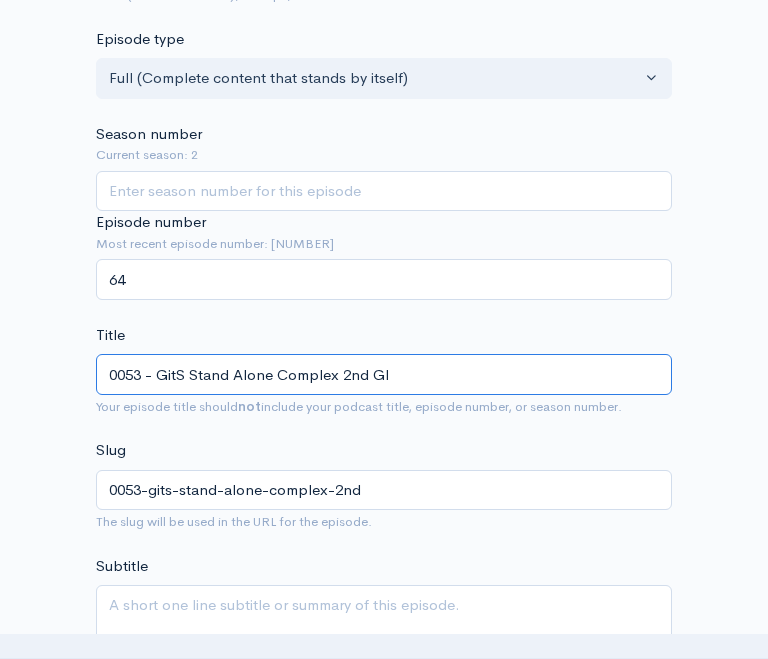 type on "0053-gits-stand-alone-complex-2nd-gi" 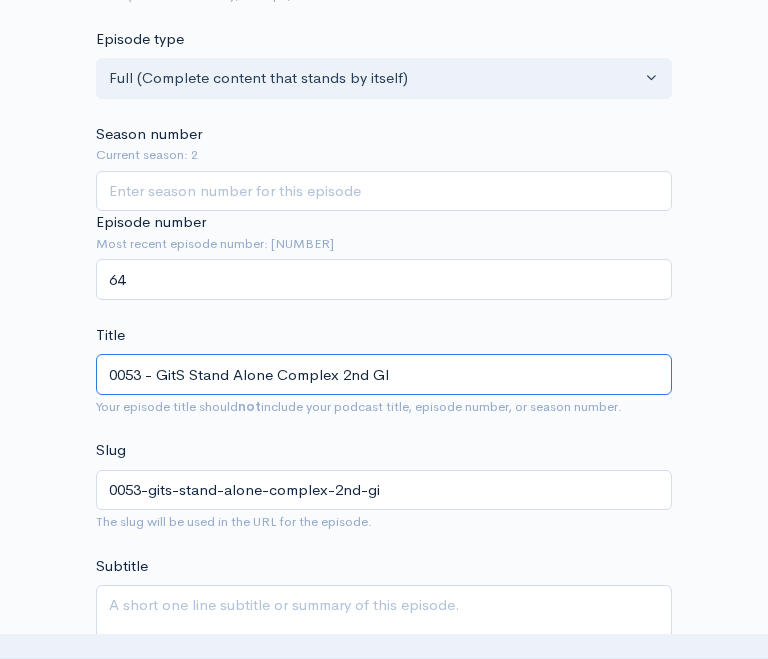 type on "0053 - GitS Stand Alone Complex 2nd GIG" 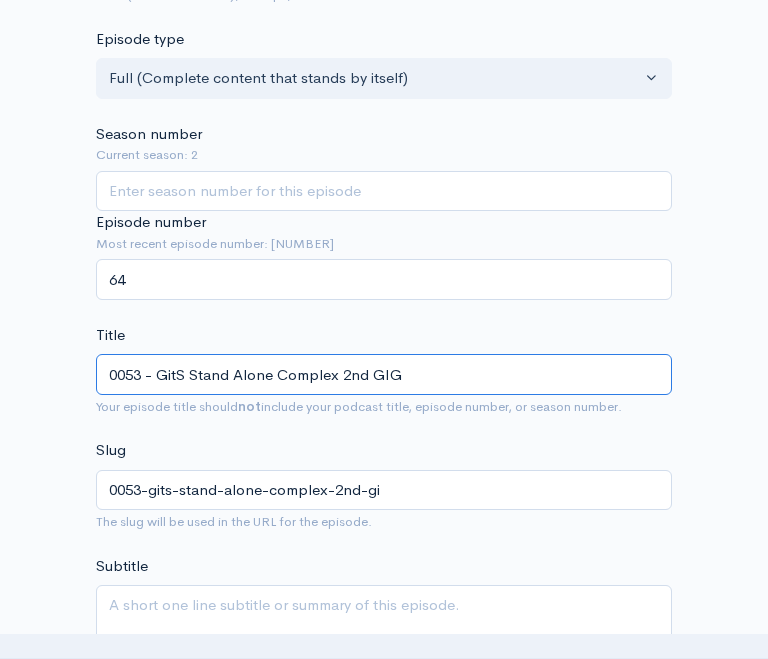 type on "0053-gits-stand-alone-complex-2nd-gig" 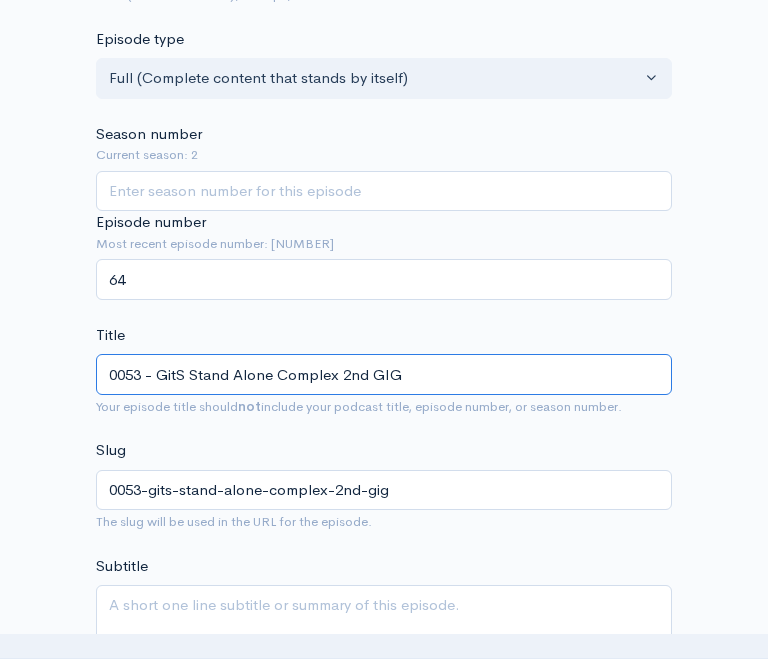 type on "0053 - GitS Stand Alone Complex 2nd GI" 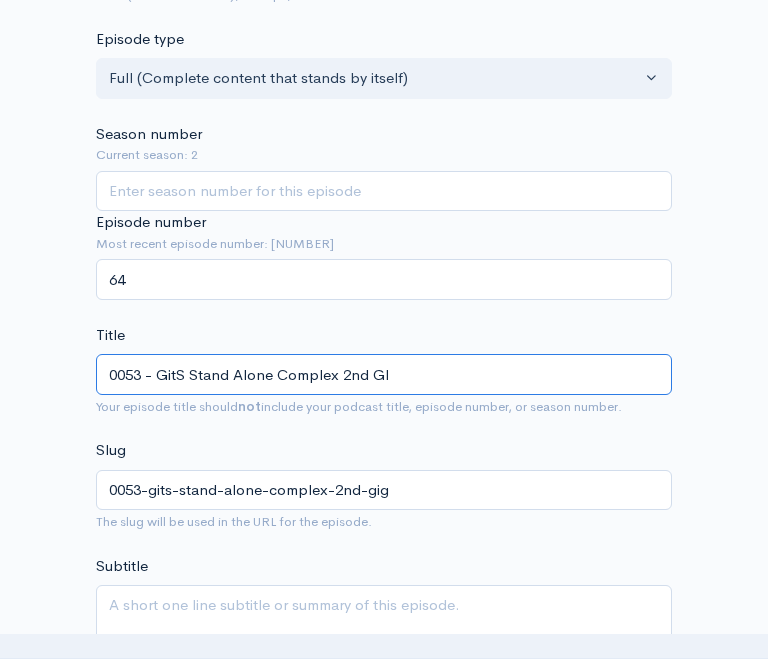 type on "0053-gits-stand-alone-complex-2nd-gi" 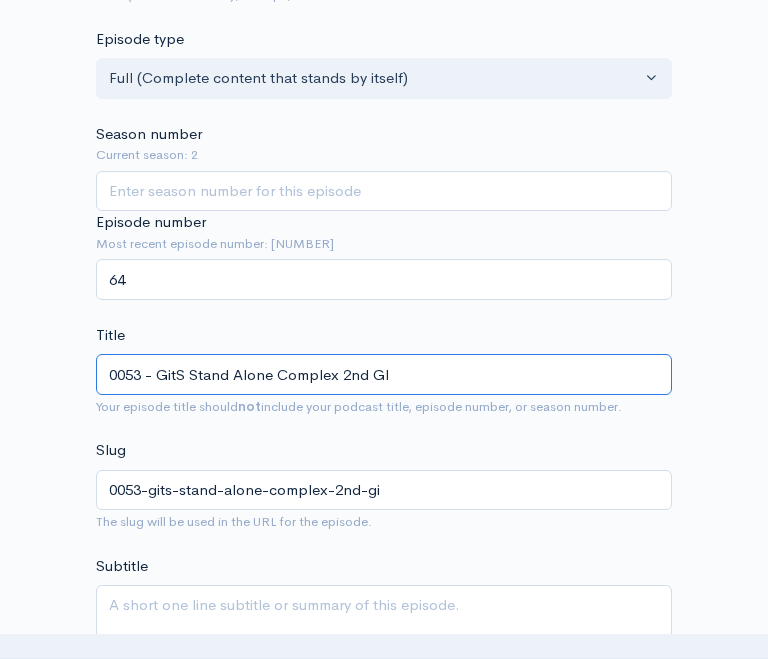 type on "0053 - GitS Stand Alone Complex 2nd G" 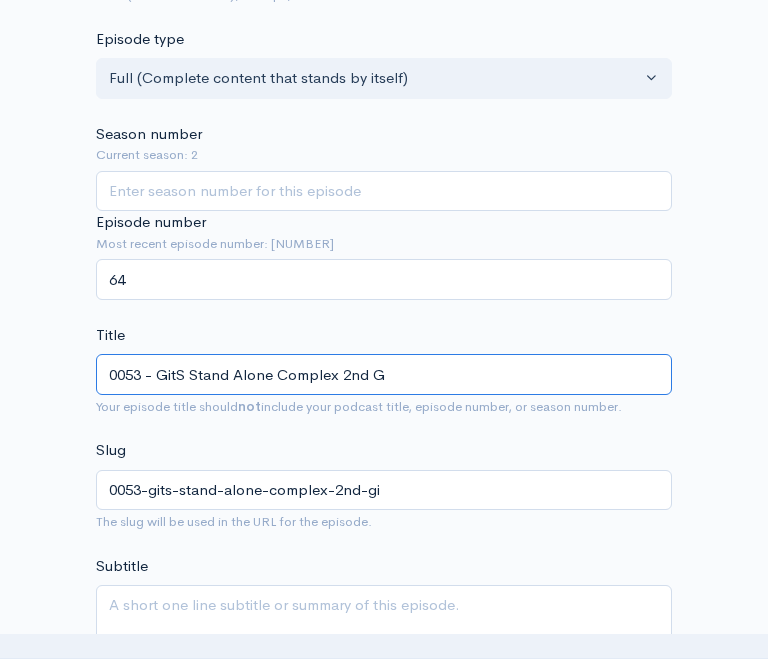 type on "0053-gits-stand-alone-complex-2nd-g" 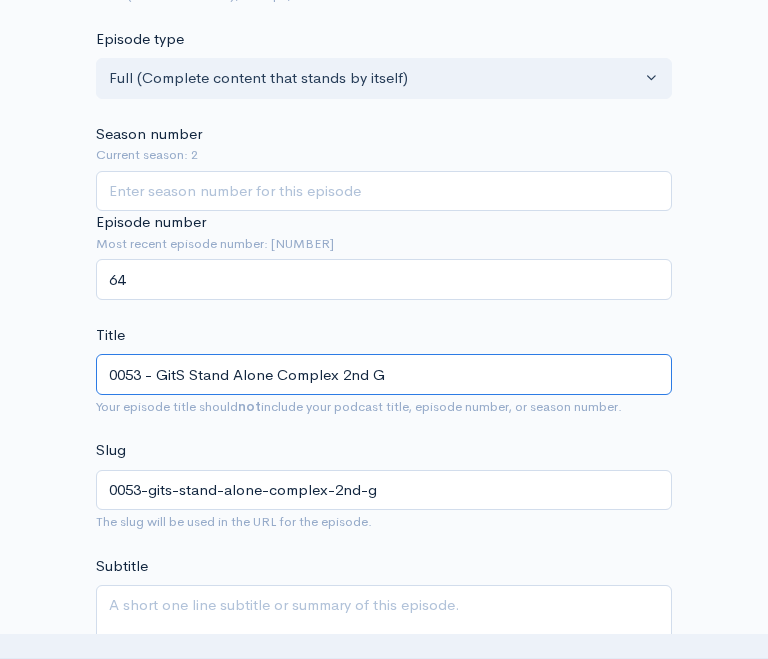 type on "0053 - GitS Stand Alone Complex 2nd" 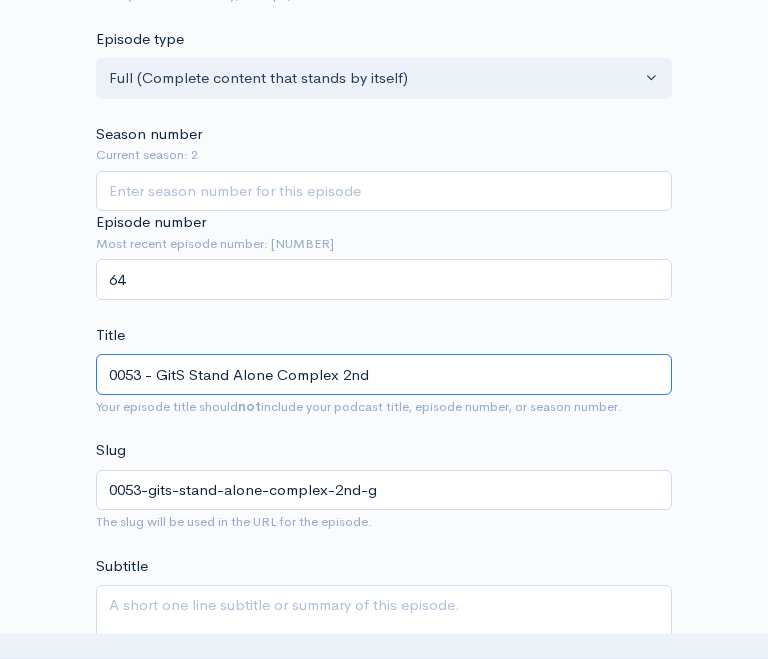 type on "0053-gits-stand-alone-complex-2nd" 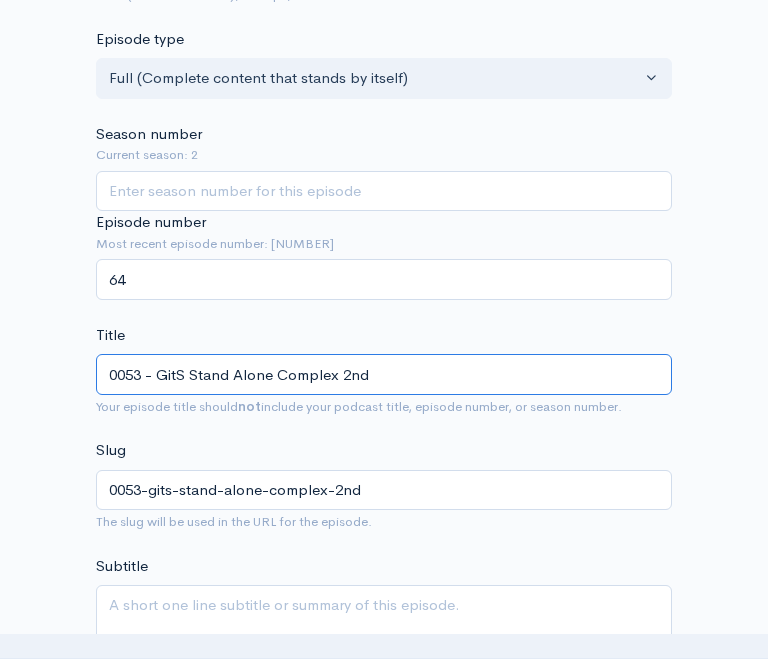 type on "0053 - GitS Stand Alone Complex 2nd G" 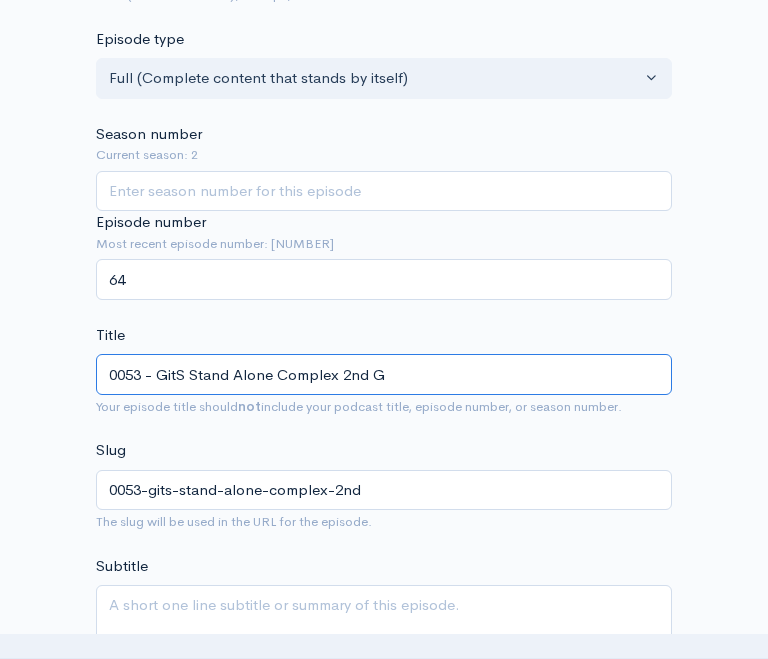 type on "0053-gits-stand-alone-complex-2nd-g" 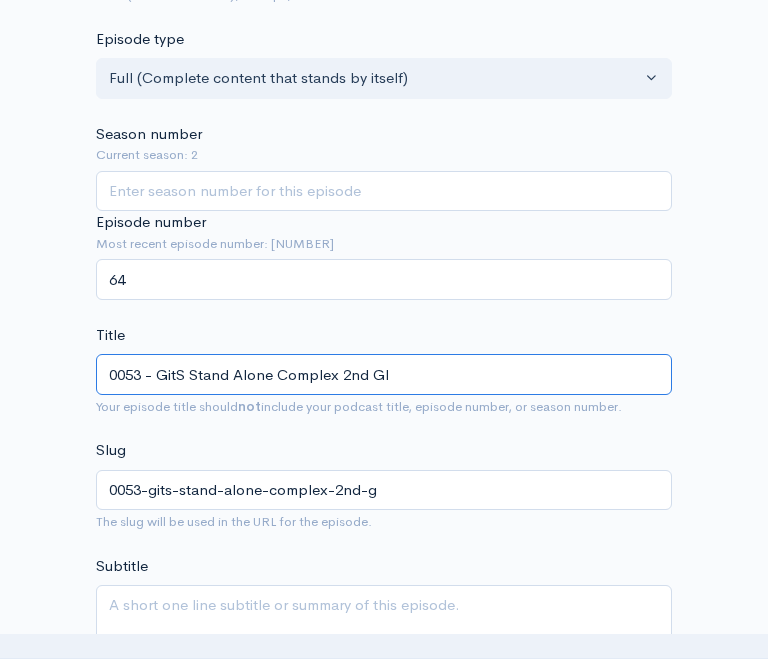 type on "0053 - GitS Stand Alone Complex 2nd GIG" 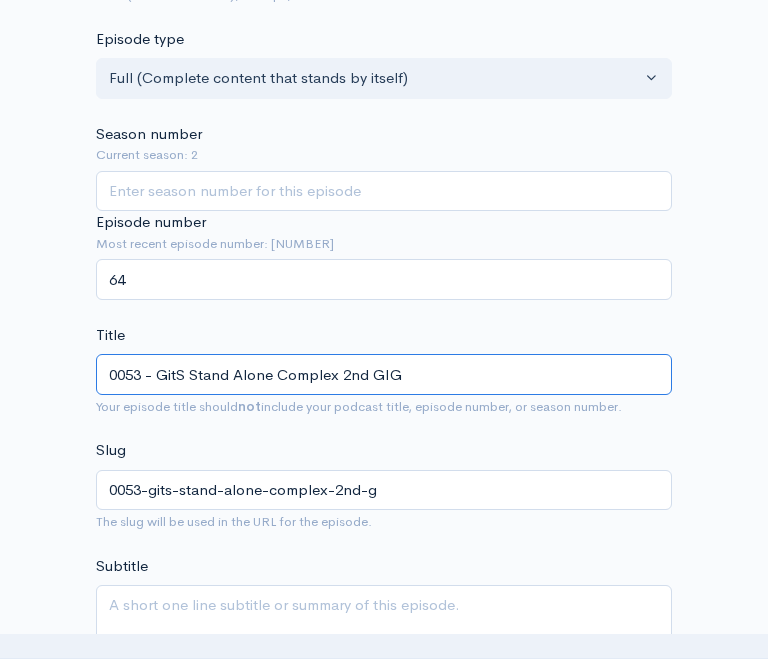 type on "0053-gits-stand-alone-complex-2nd-gig" 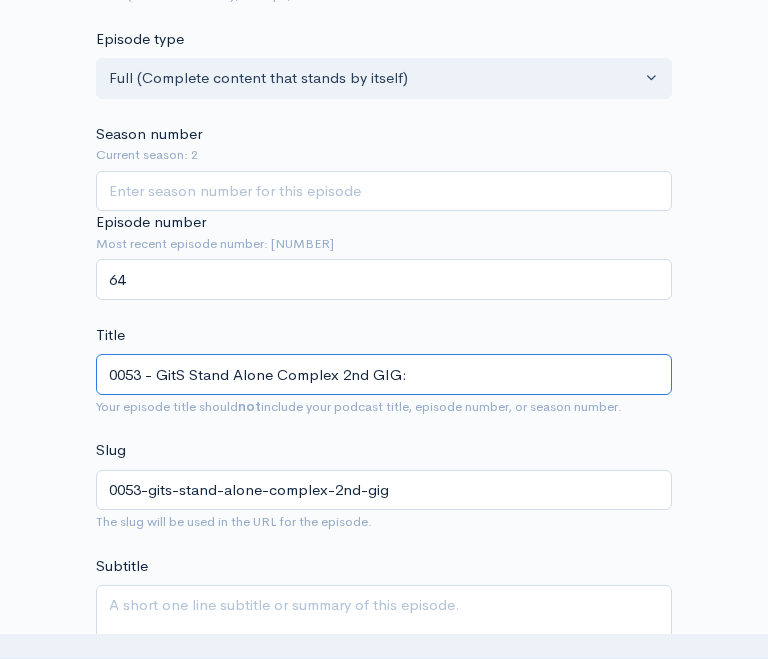 type on "0053 - GitS Stand Alone Complex 2nd GIG: P" 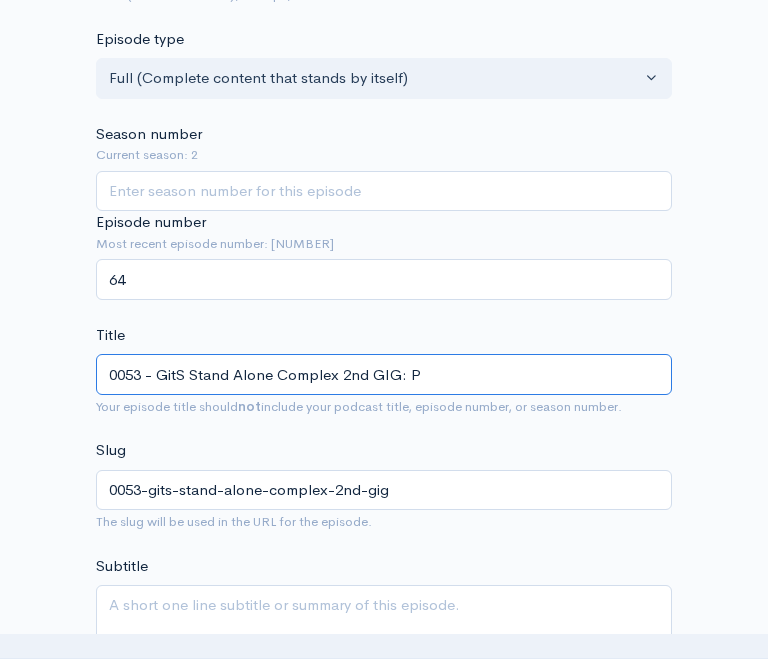 type on "0053-gits-stand-alone-complex-2nd-gig-p" 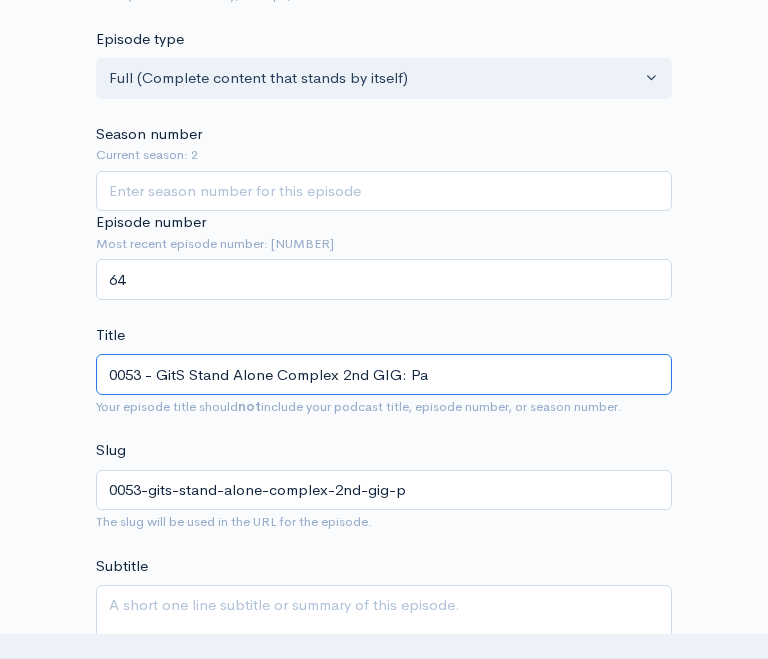 type on "0053 - GitS Stand Alone Complex 2nd GIG: Par" 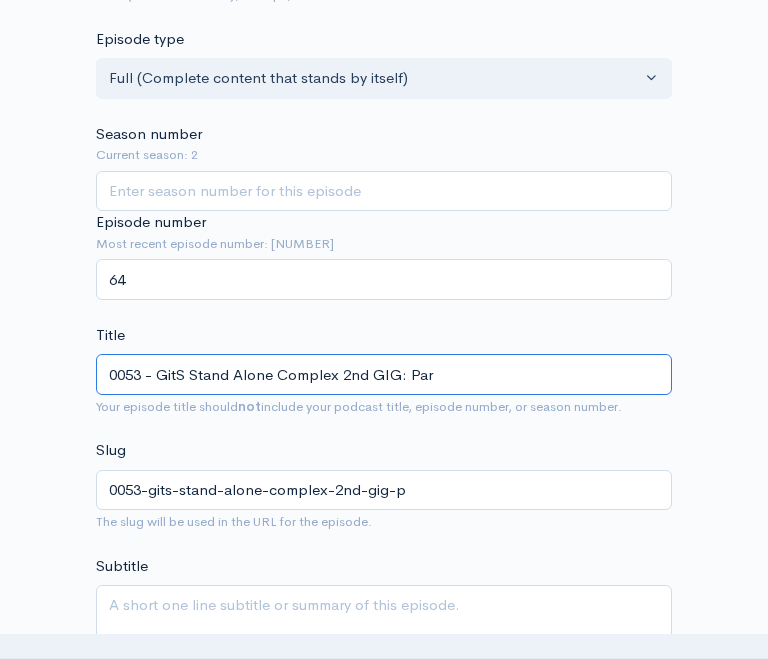 type on "0053-gits-stand-alone-complex-2nd-gig-par" 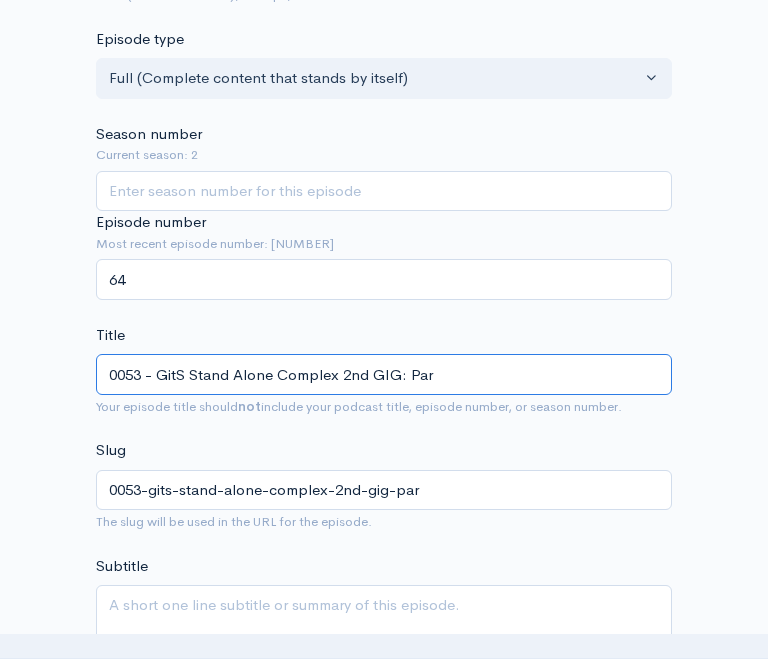 type on "0053 - GitS Stand Alone Complex 2nd GIG: Part" 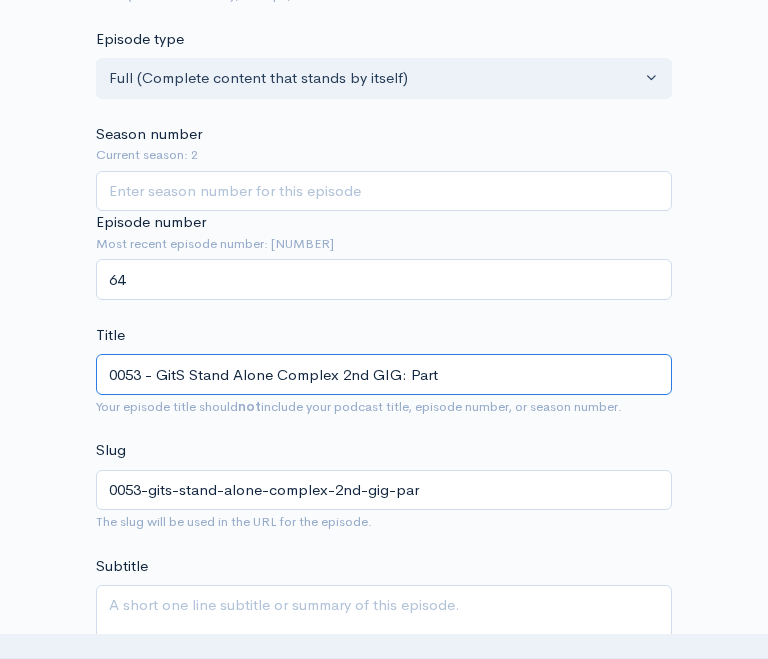 type on "0053-gits-stand-alone-complex-2nd-gig-part" 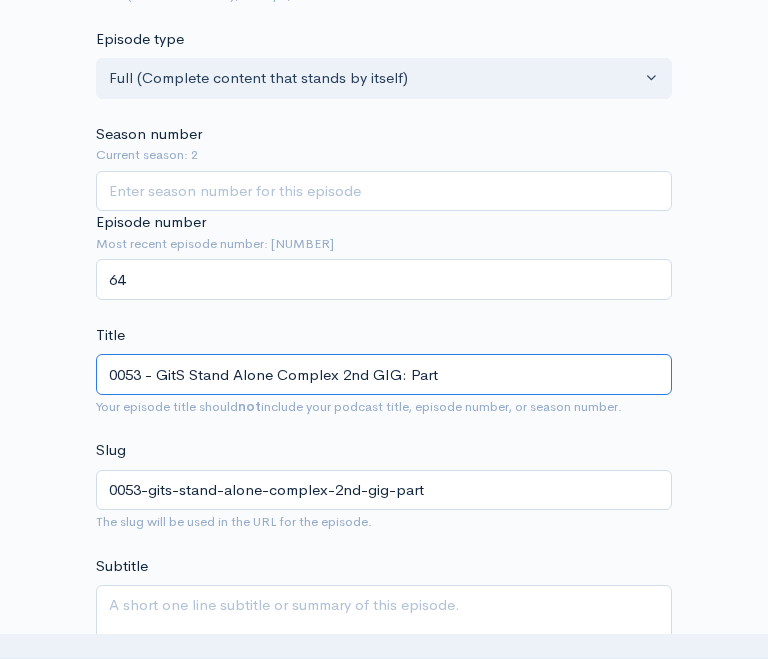 type on "0053 - GitS Stand Alone Complex 2nd GIG: Part 1" 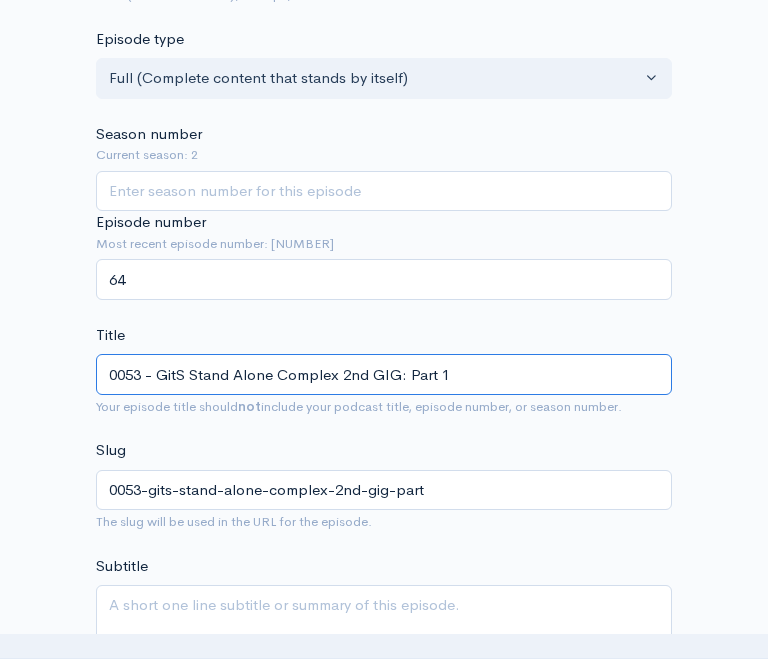 type on "0053-gits-stand-alone-complex-2nd-gig-part-1" 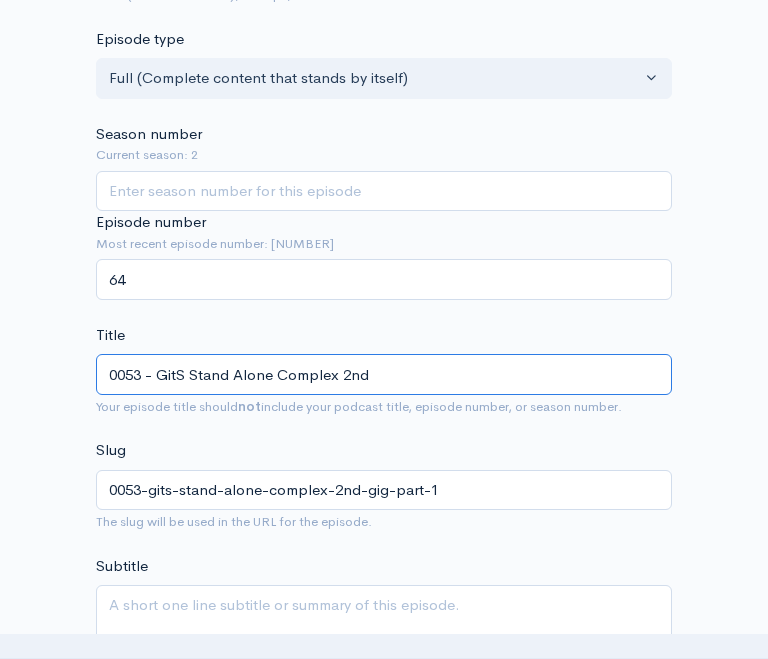 type on "0053 - GitS Stand Alone Complex 2n" 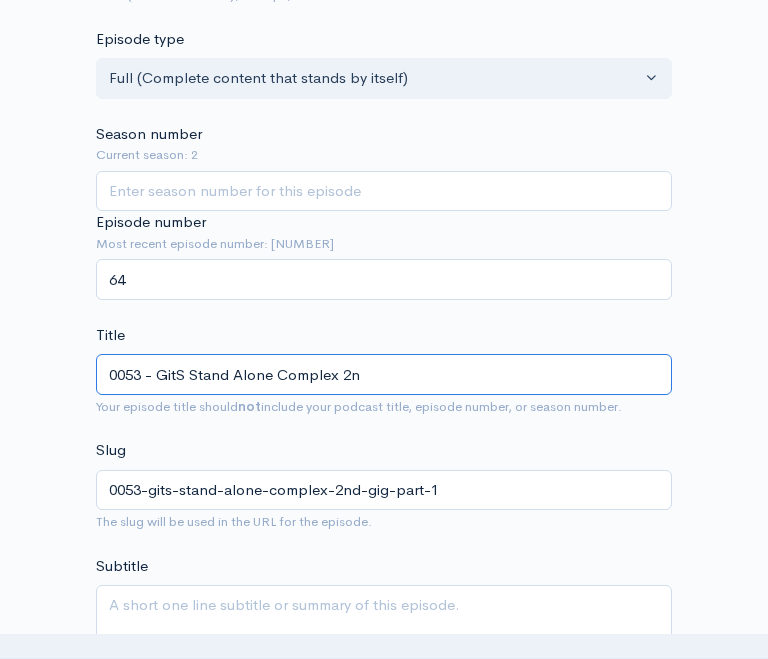 type on "0053-gits-stand-alone-complex-2n" 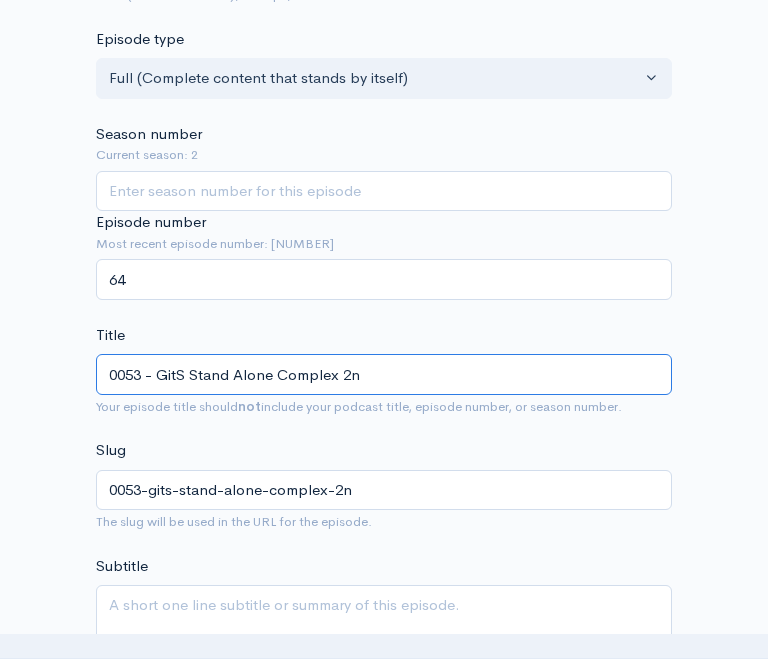 type on "0053 - GitS Stand Alone Complex 2" 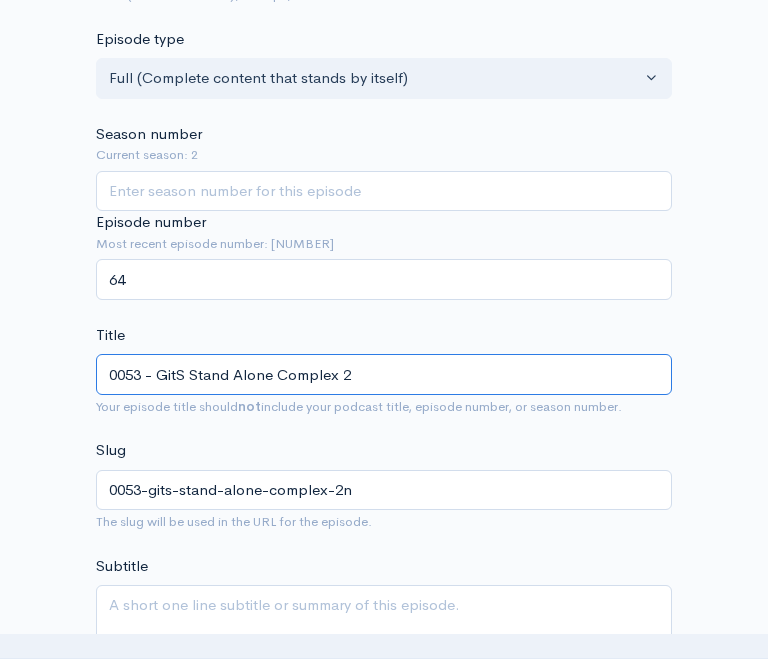 type on "0053-gits-stand-alone-complex-2" 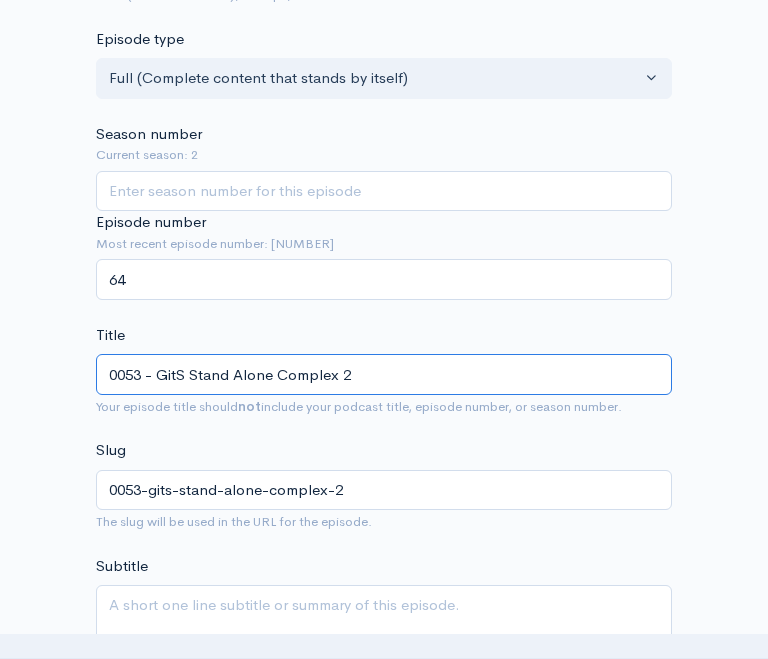 type on "0053 - GitS Stand Alone Complex" 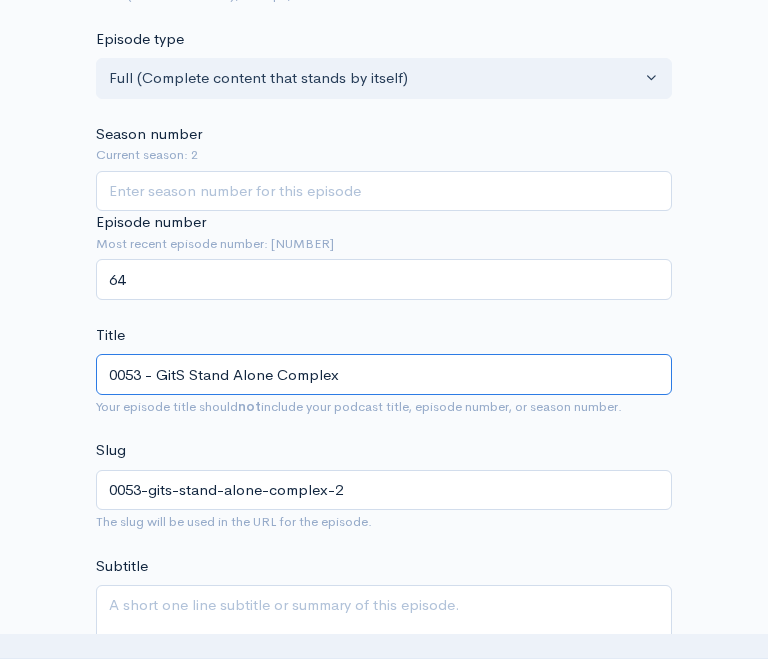 type on "0053-gits-stand-alone-complex" 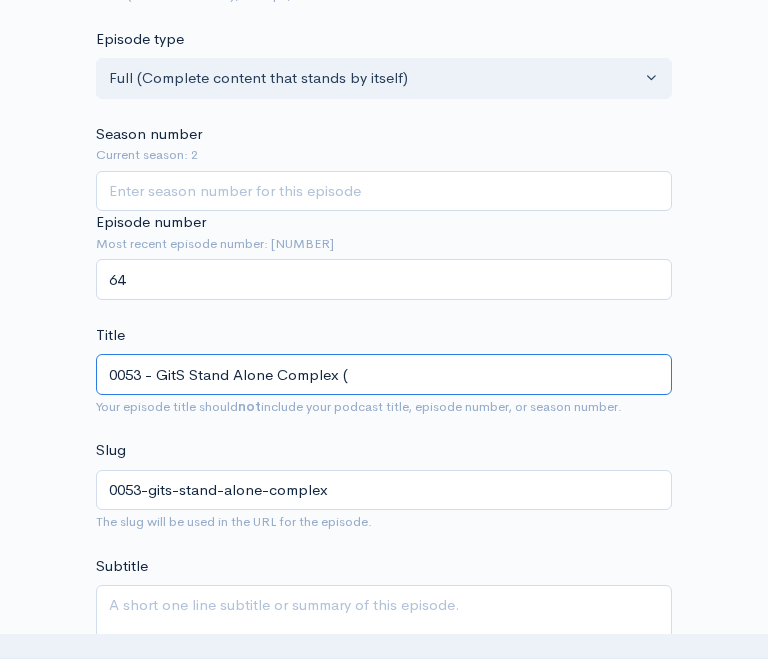 type on "0053 - GitS Stand Alone Complex (S" 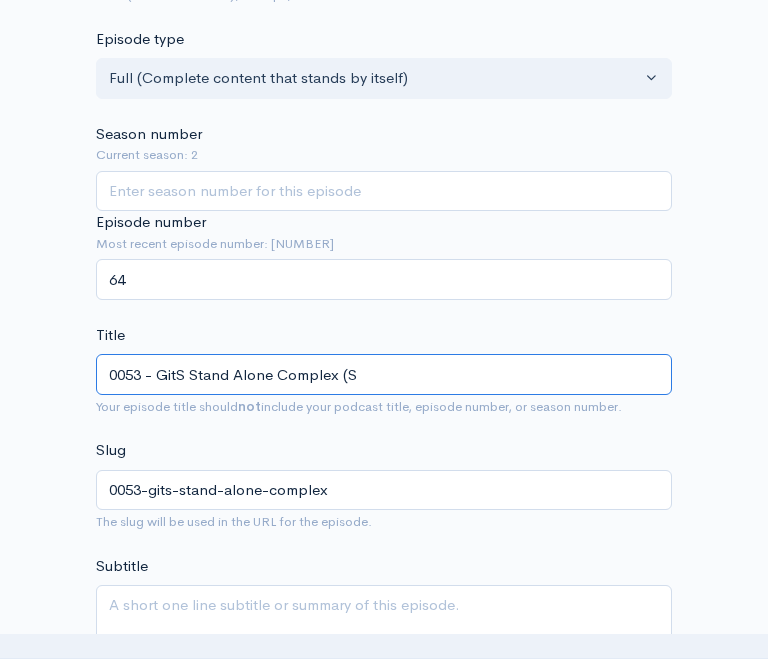 type on "0053-gits-stand-alone-complex-s" 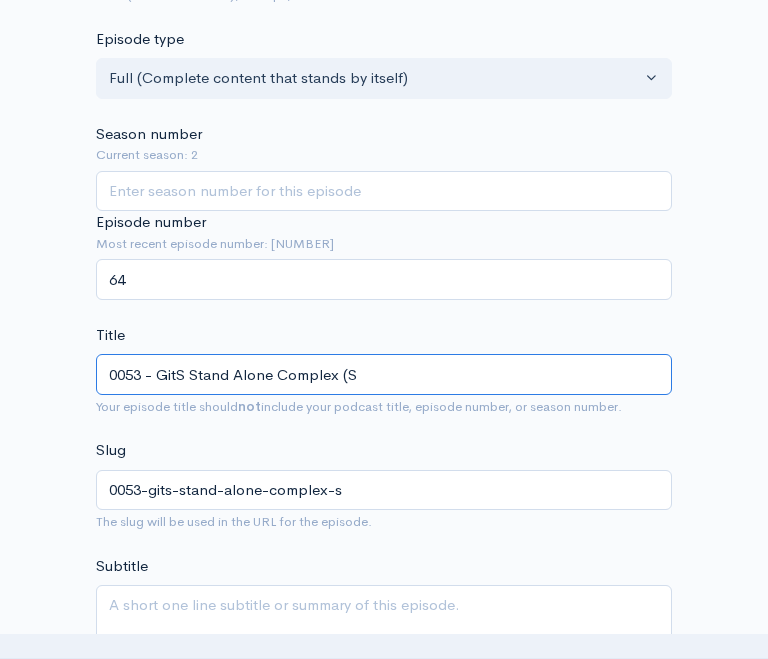 type on "0053 - GitS Stand Alone Complex (S2" 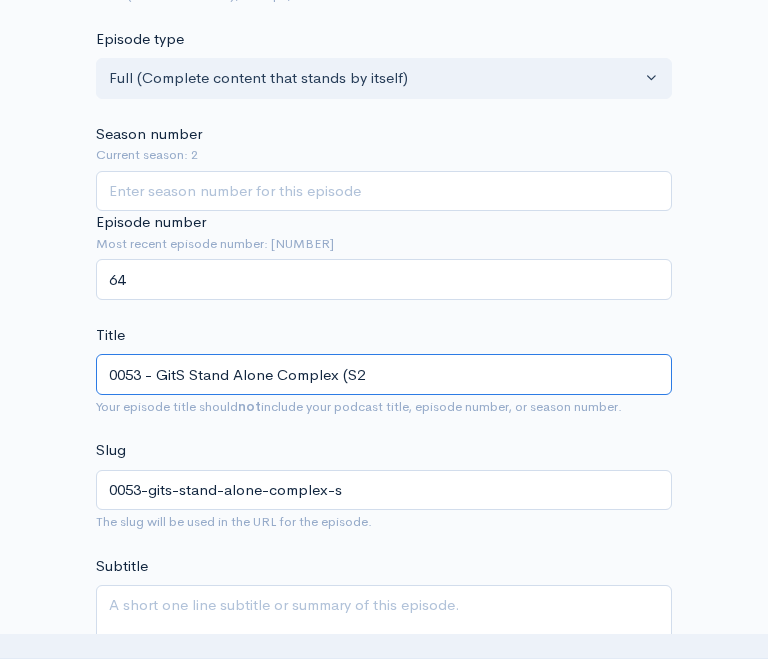 type on "0053-gits-stand-alone-complex-s2" 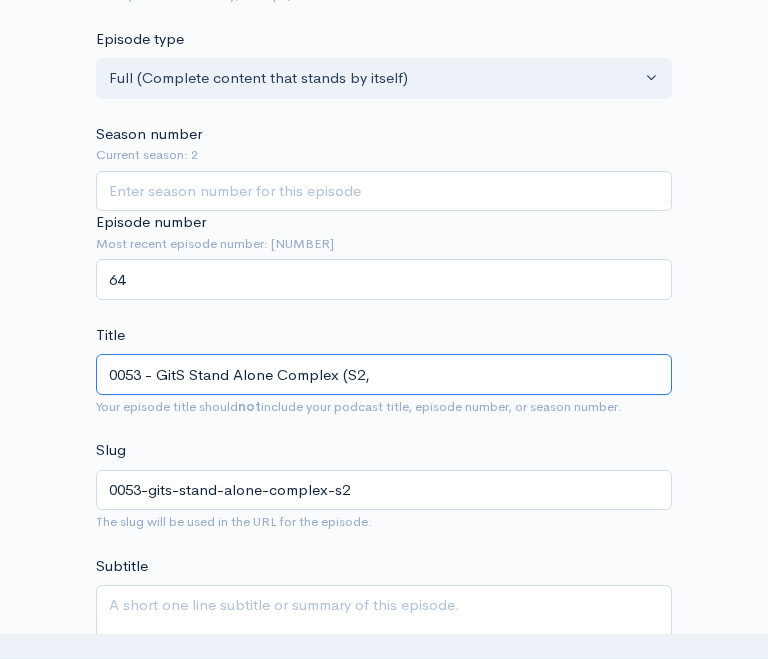 type on "0053 - GitS Stand Alone Complex (S2, P" 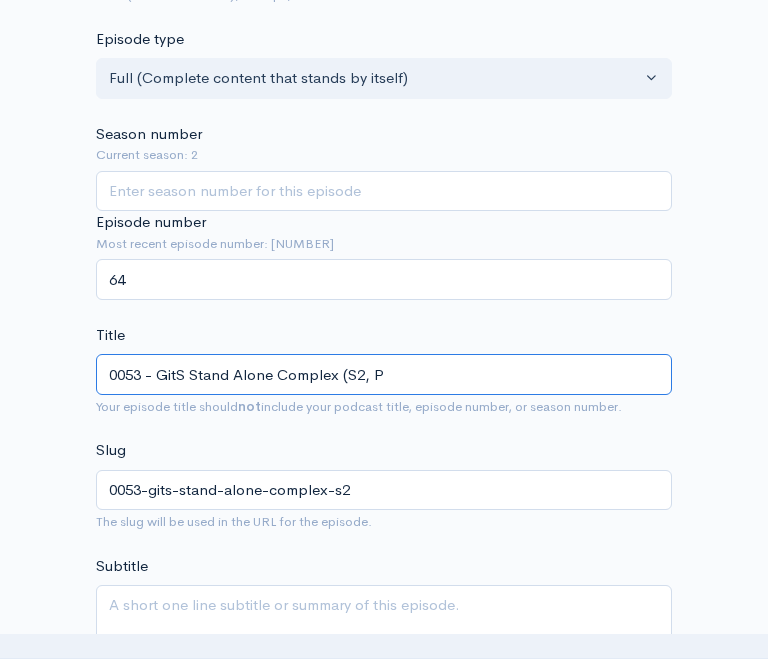type on "0053-gits-stand-alone-complex-s2-p" 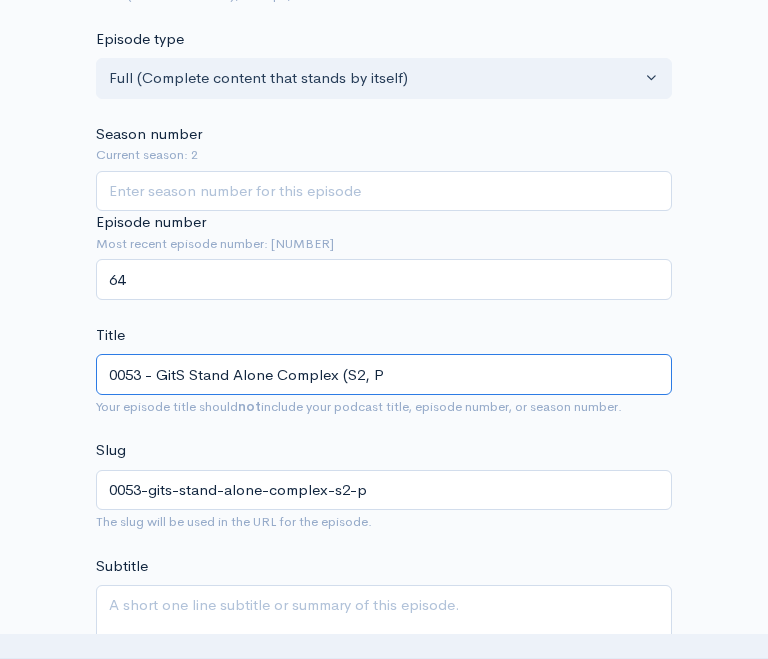 type on "0053 - GitS Stand Alone Complex (S2, Pt" 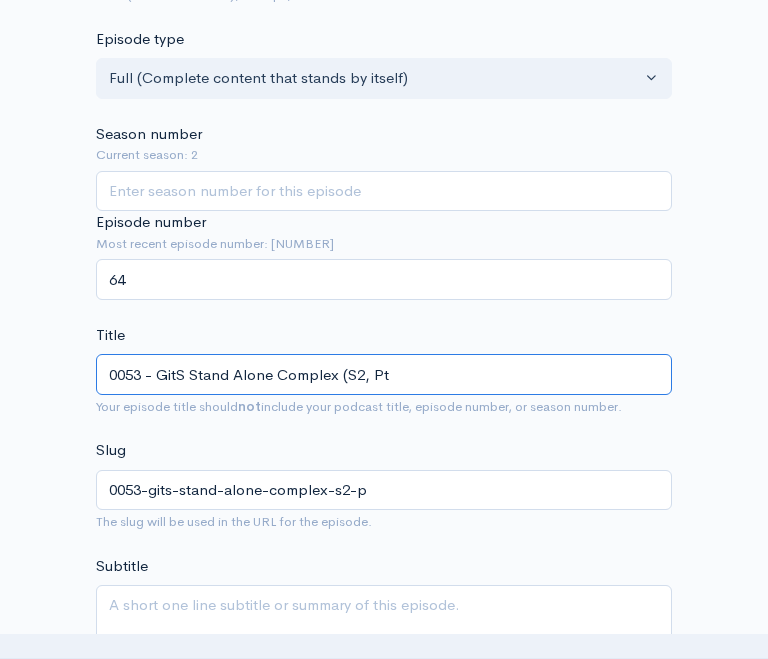 type on "0053-gits-stand-alone-complex-s2-pt" 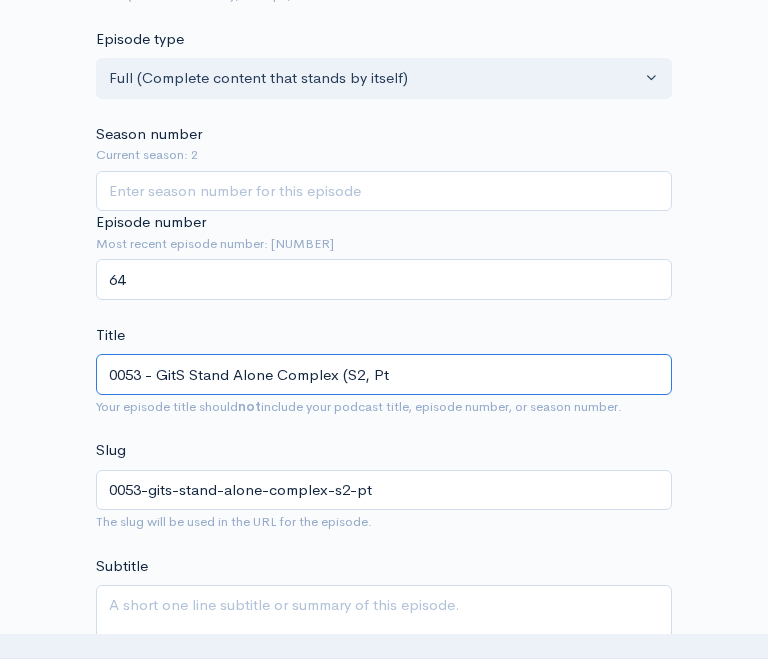 type on "0053 - GitS Stand Alone Complex (S2, Pt1" 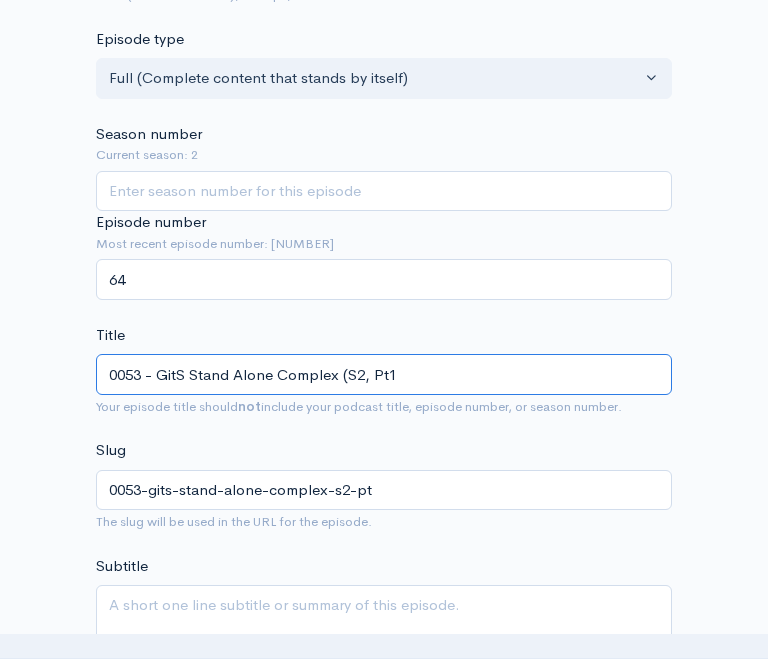 type on "0053-gits-stand-alone-complex-s2-pt1" 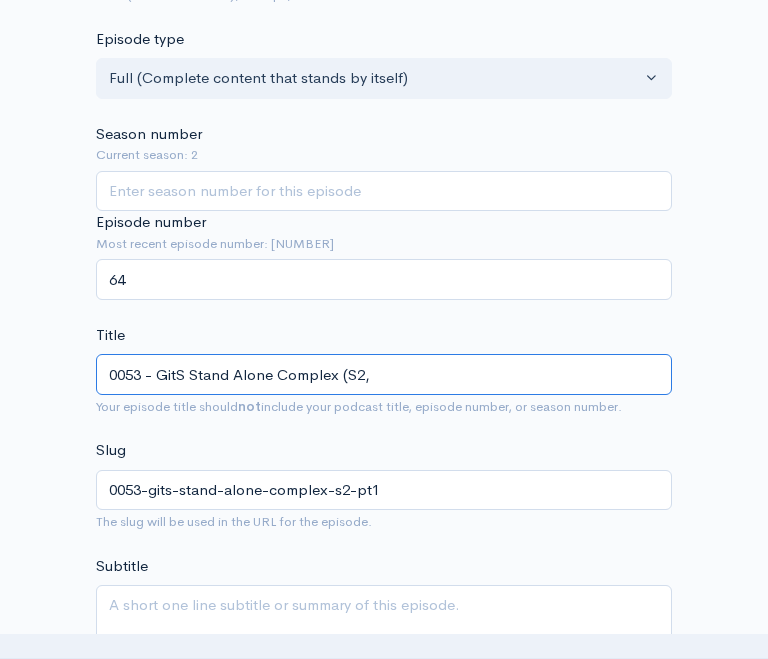 type on "0053 - GitS Stand Alone Complex (S2" 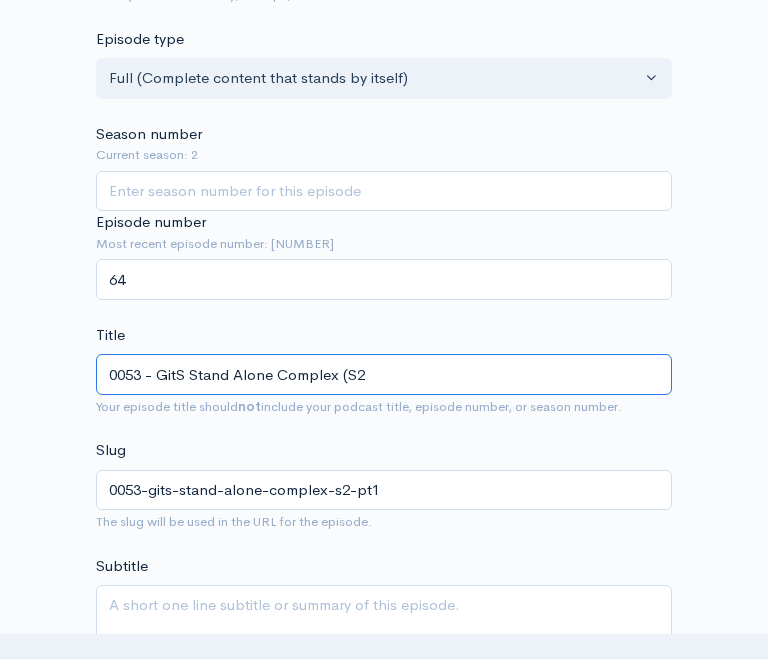 type on "0053-gits-stand-alone-complex-s2" 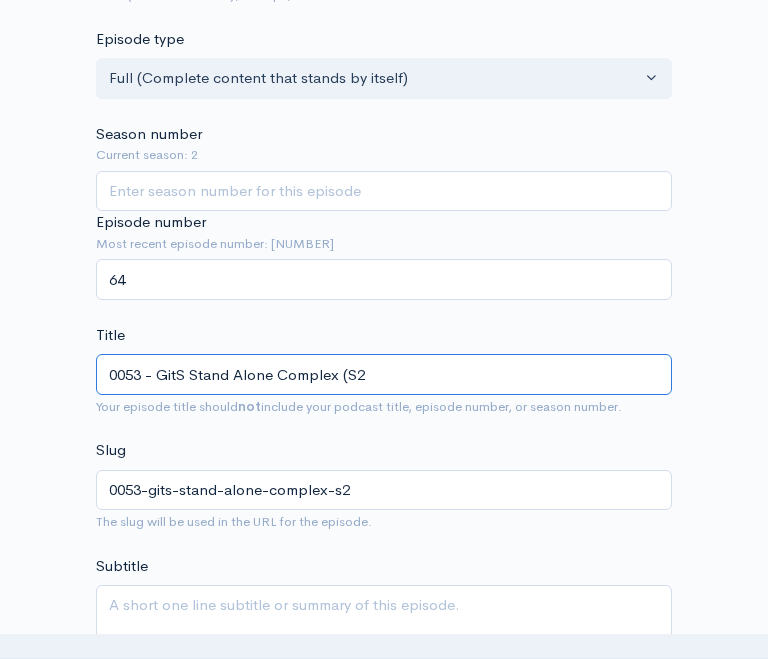type on "0053 - GitS Stand Alone Complex (S" 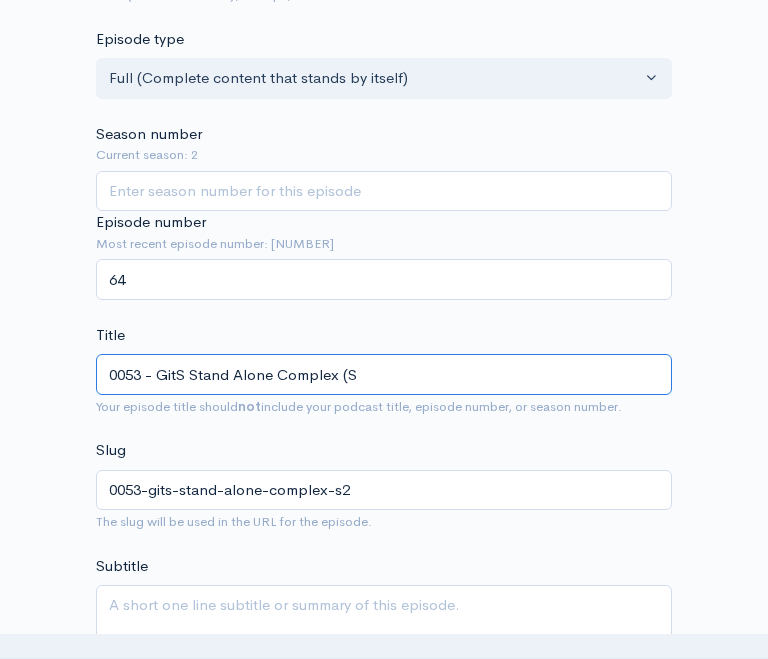 type on "0053-gits-stand-alone-complex-s" 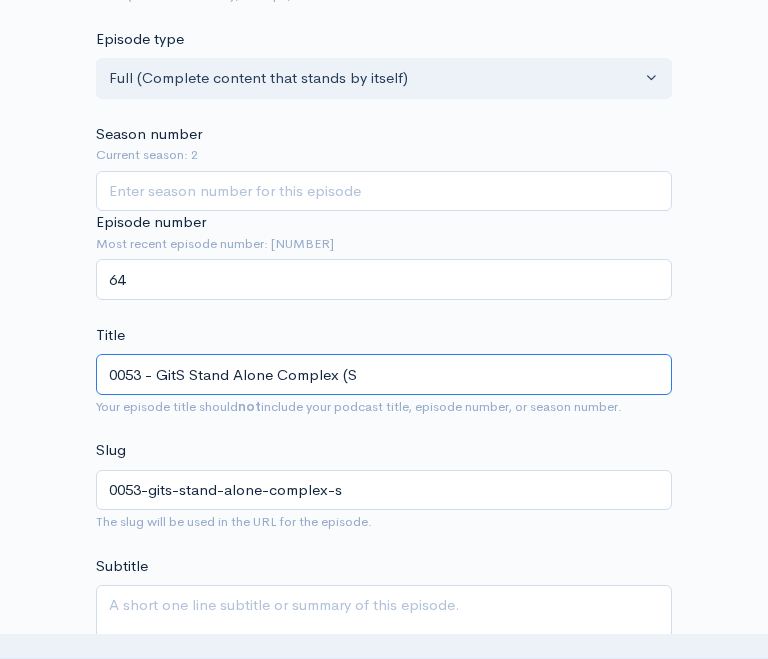 type on "0053 - GitS Stand Alone Complex (" 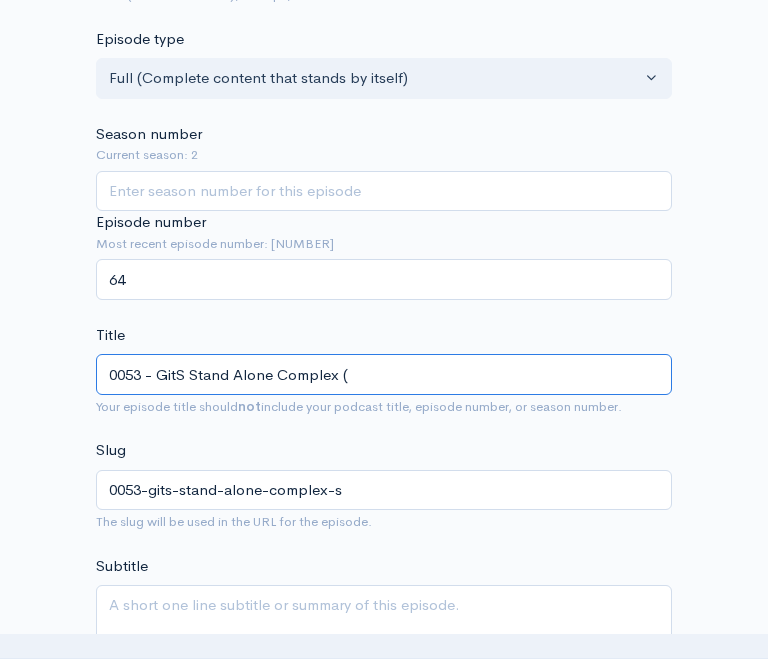 type on "0053-gits-stand-alone-complex" 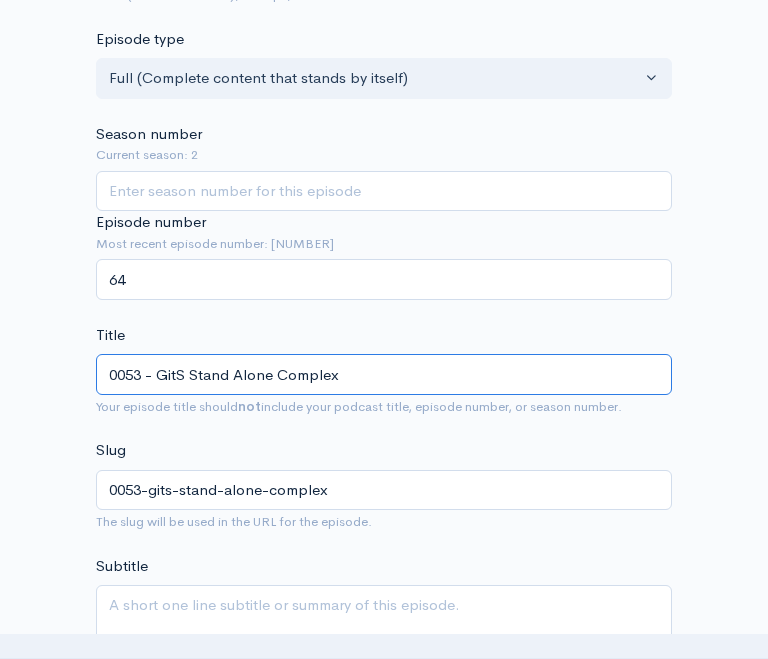 type on "0053 - GitS Stand Alone Complex 2" 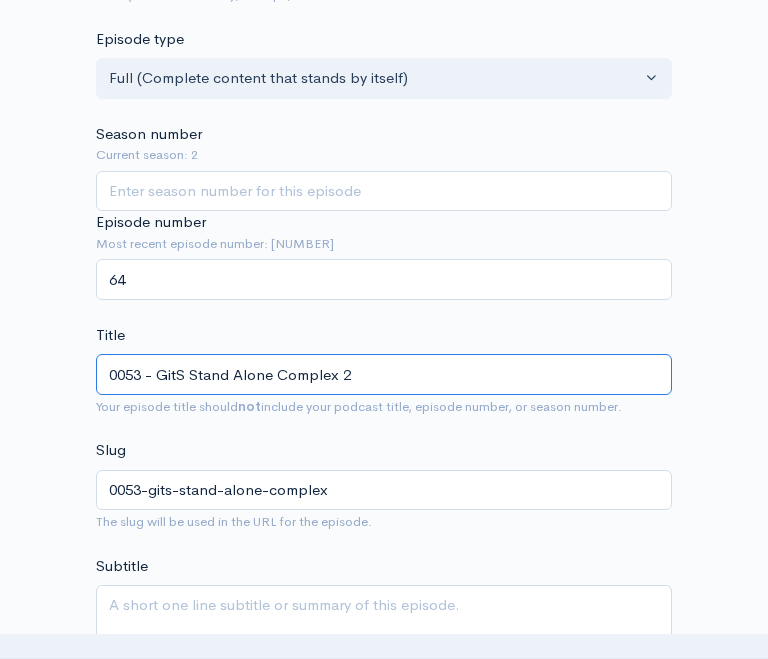 type on "0053-gits-stand-alone-complex-2" 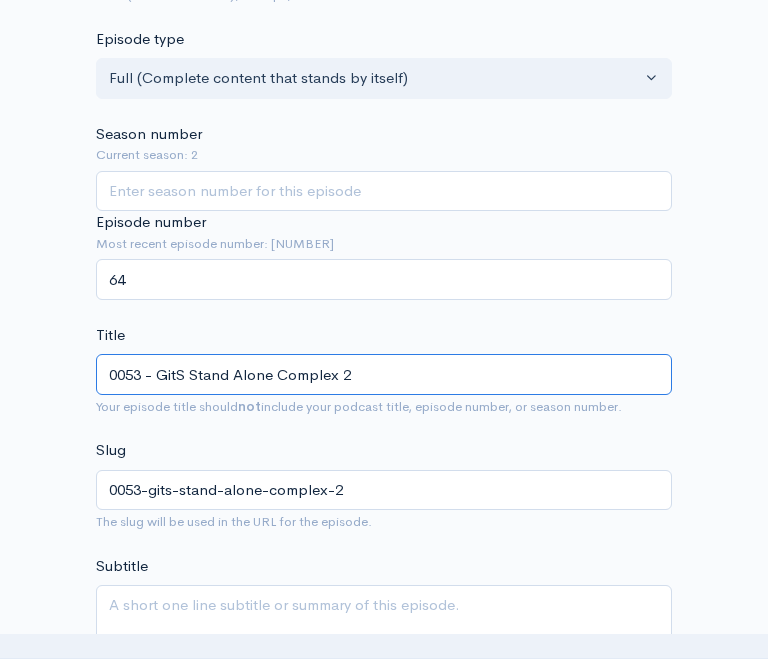 type on "0053 - GitS Stand Alone Complex 2n" 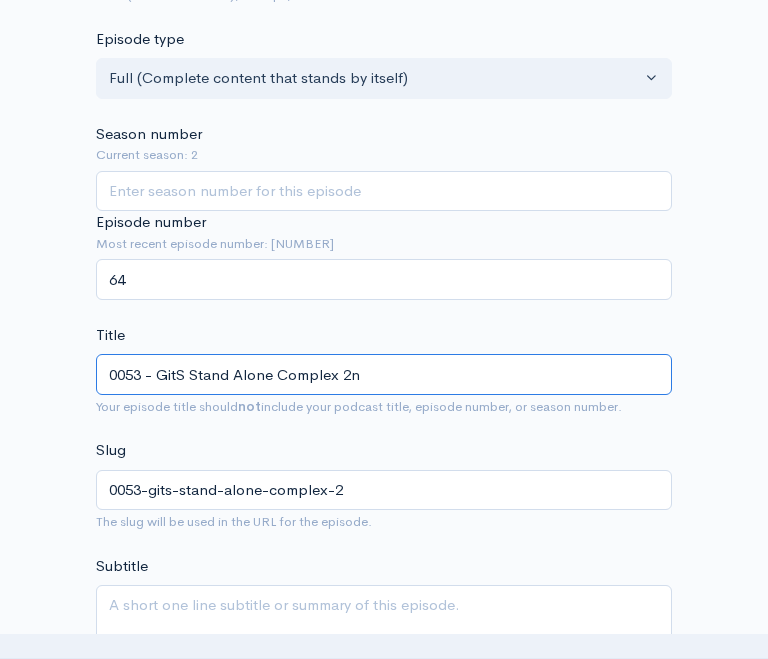 type on "0053-gits-stand-alone-complex-2n" 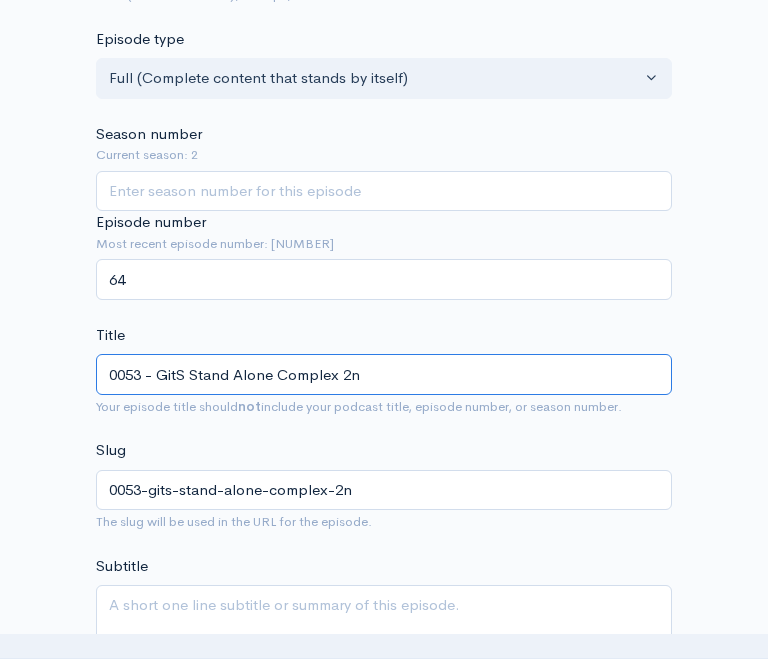 type on "0053 - GitS Stand Alone Complex 2nd" 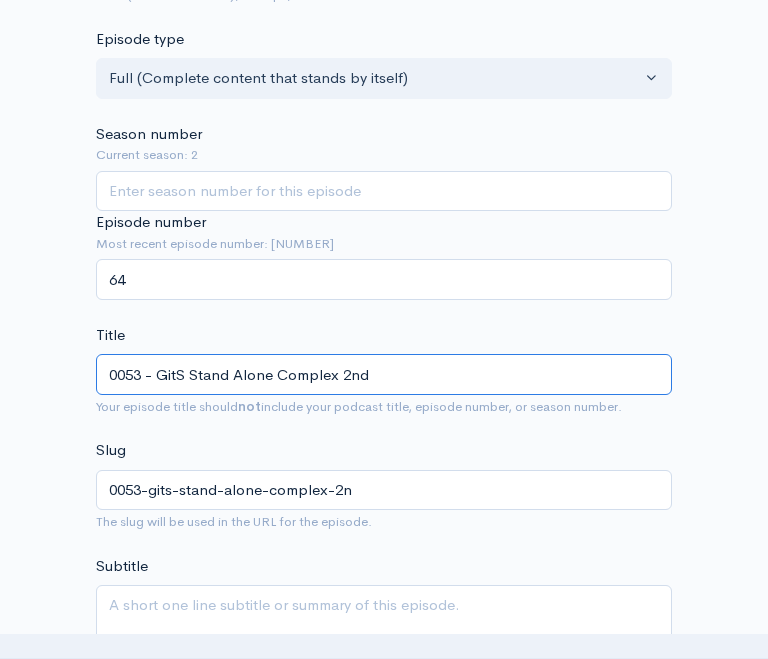 type on "0053-gits-stand-alone-complex-2nd" 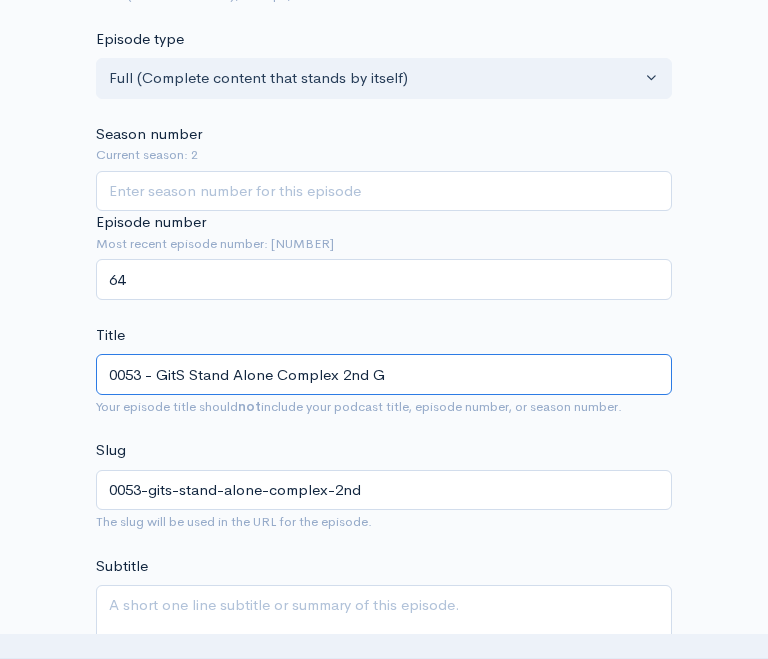 type on "0053 - GitS Stand Alone Complex 2nd GI" 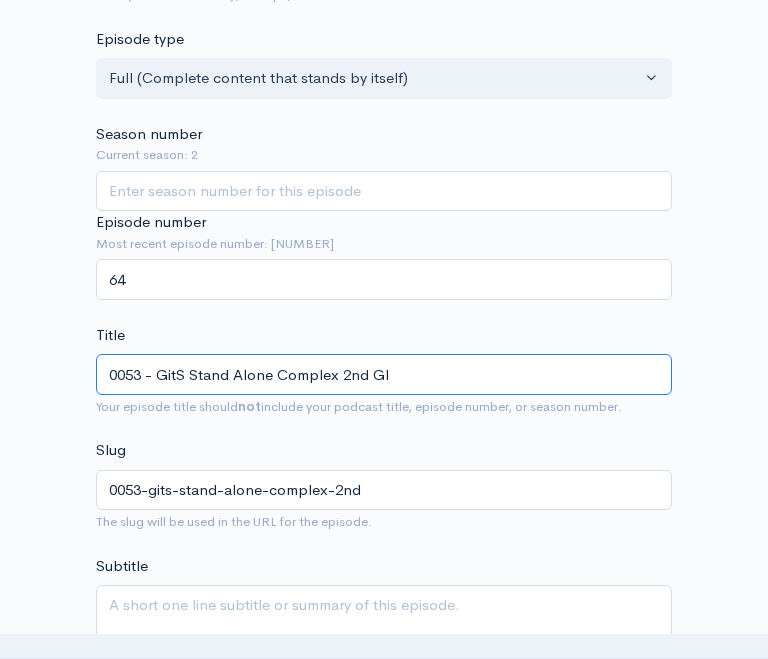 type on "0053-gits-stand-alone-complex-2nd-gi" 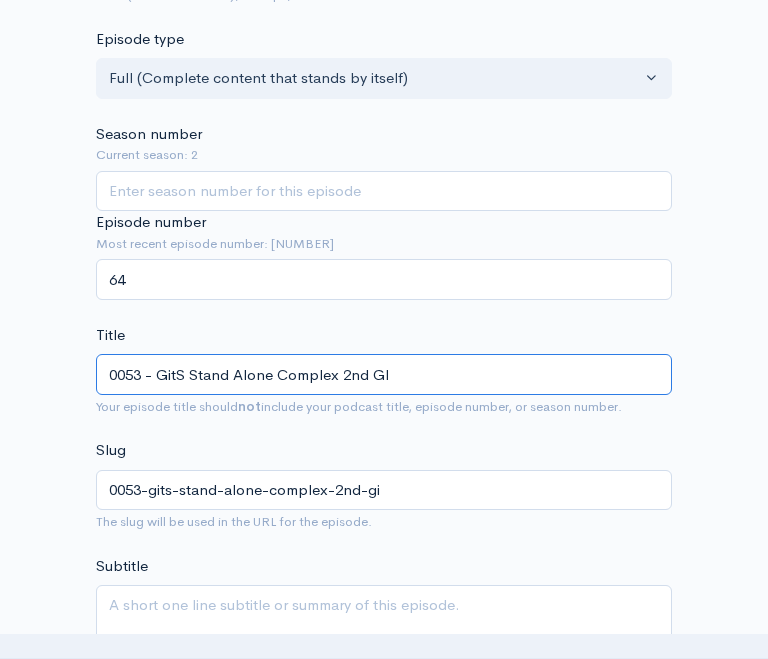 type on "0053 - GitS Stand Alone Complex 2nd GIG" 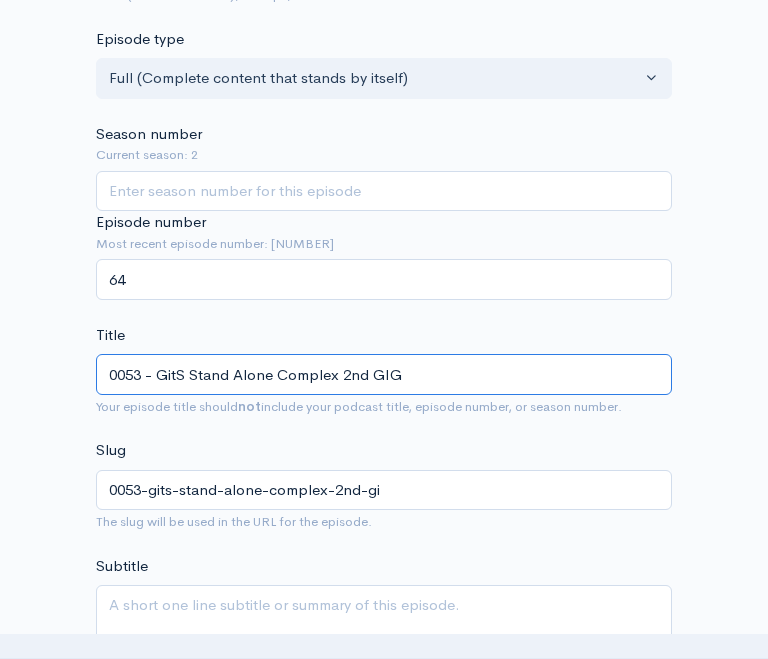 type on "0053-gits-stand-alone-complex-2nd-gig" 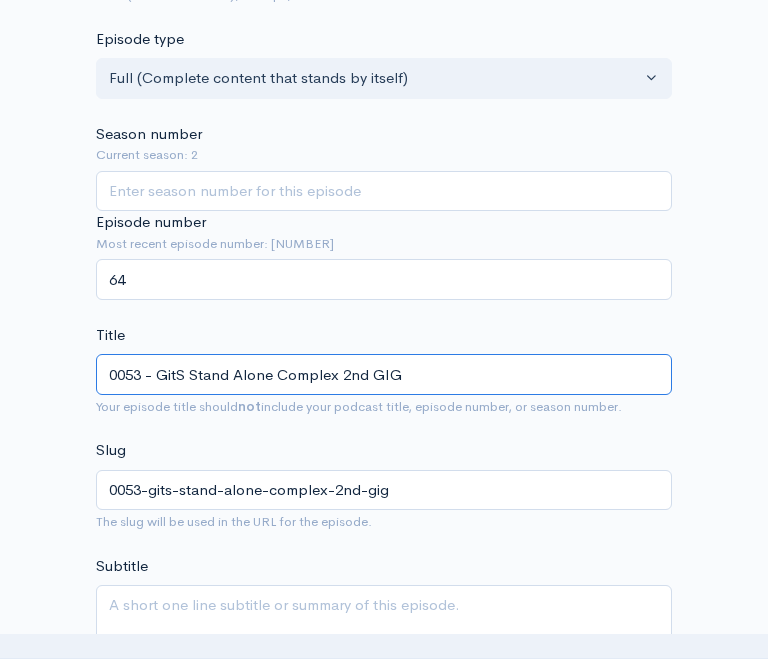 type on "0053 - GitS Stand Alone Complex 2nd GIG P" 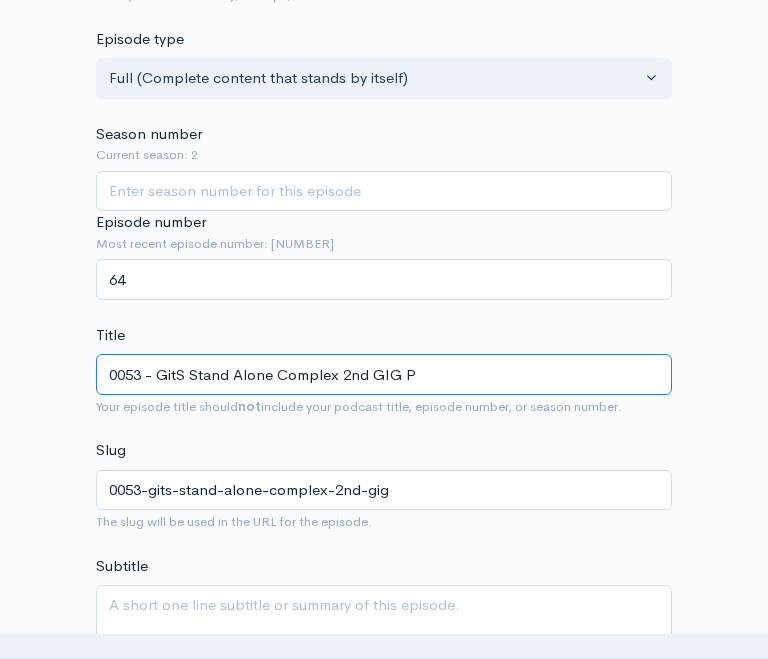 type on "0053-gits-stand-alone-complex-2nd-gig-p" 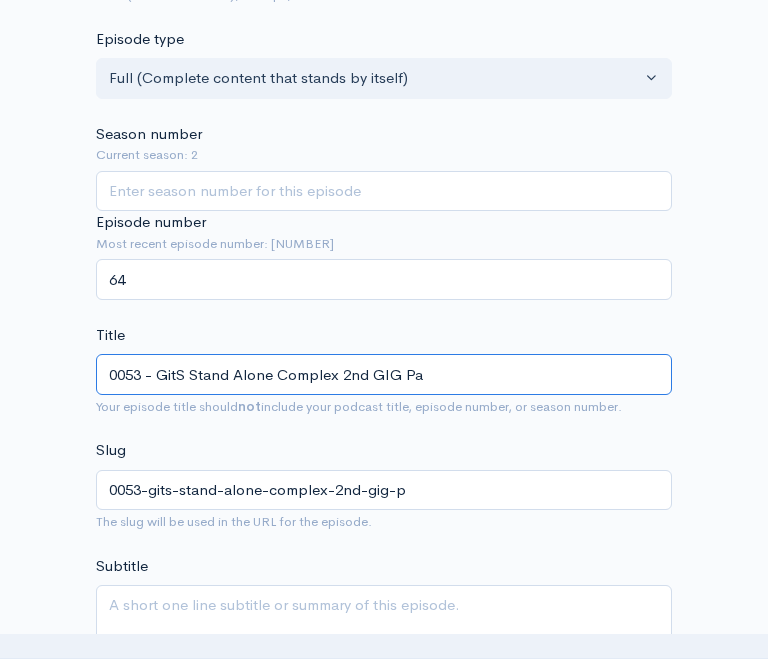 type on "0053 - GitS Stand Alone Complex 2nd GIG Par" 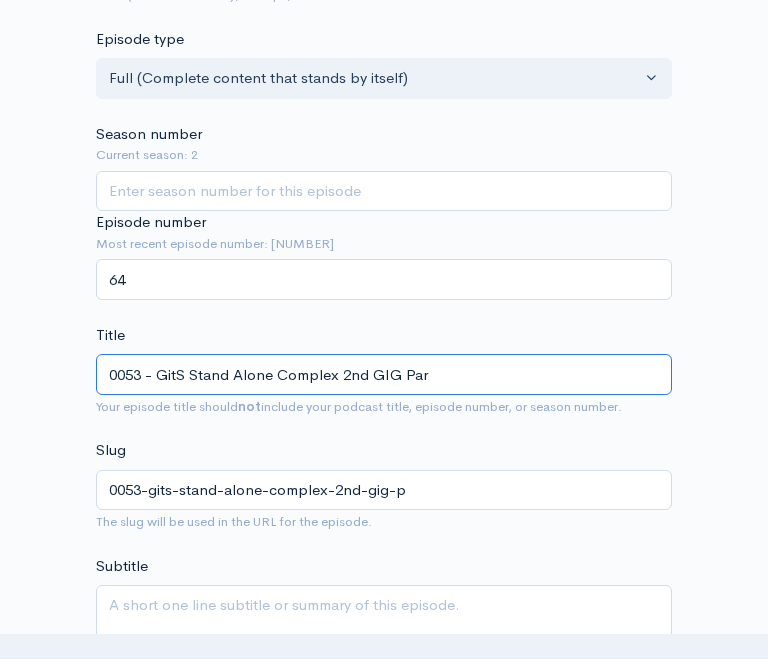 type on "0053-gits-stand-alone-complex-2nd-gig-par" 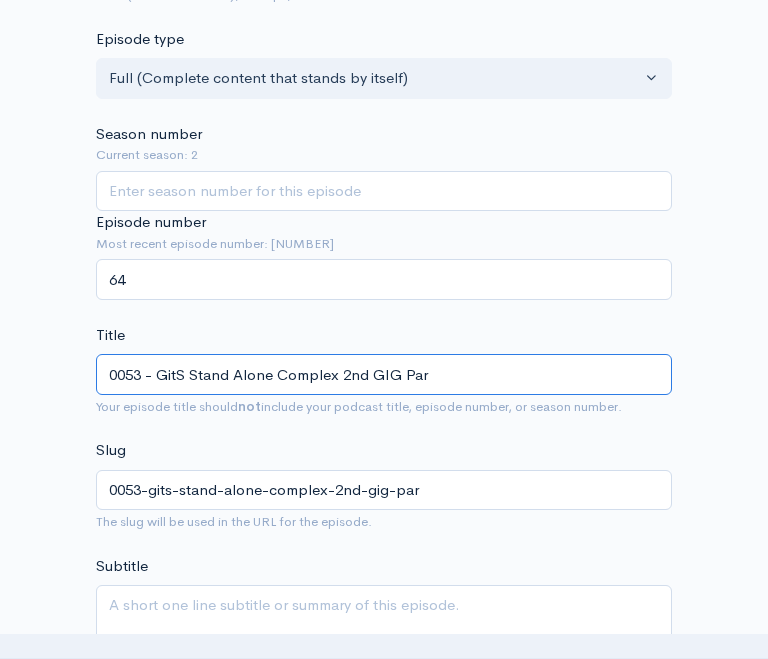 type on "0053 - GitS Stand Alone Complex 2nd GIG Part" 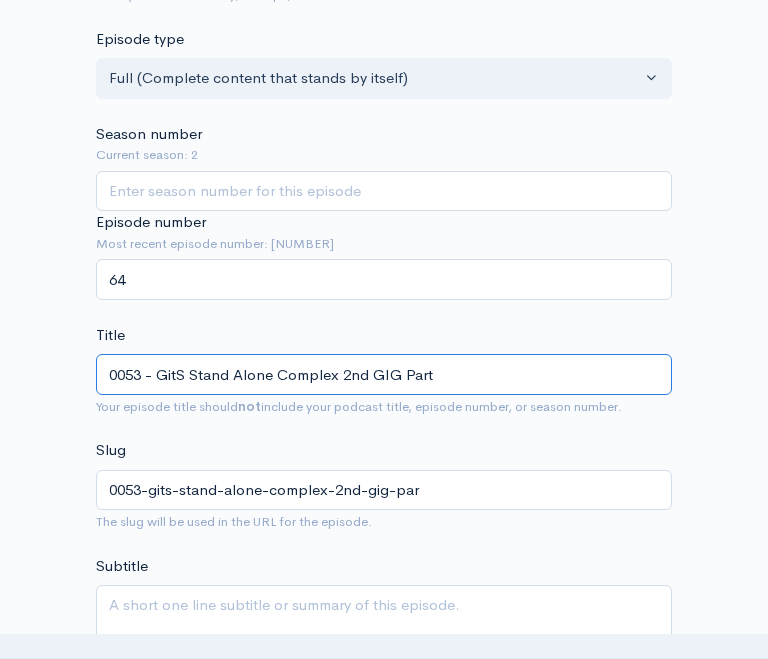 type on "0053-gits-stand-alone-complex-2nd-gig-part" 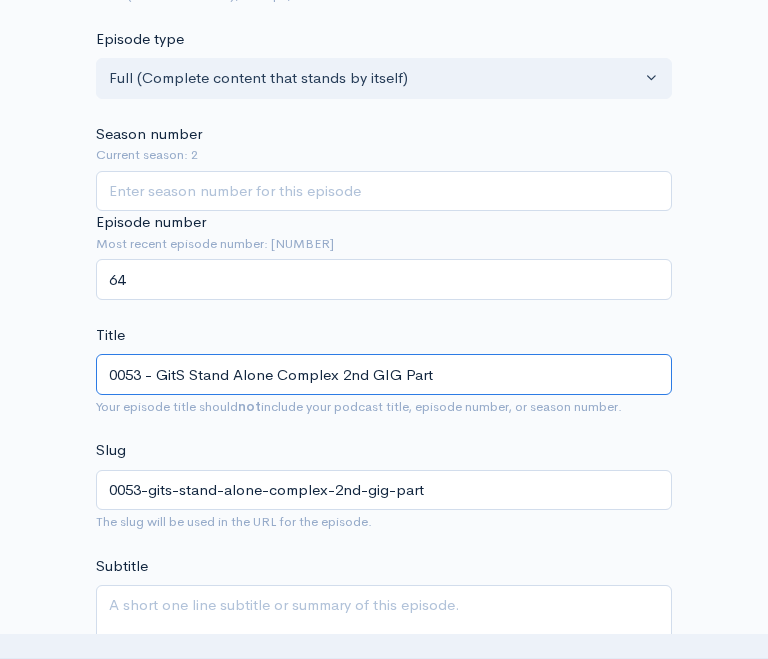 type on "0053 - GitS Stand Alone Complex 2nd GIG Part 1" 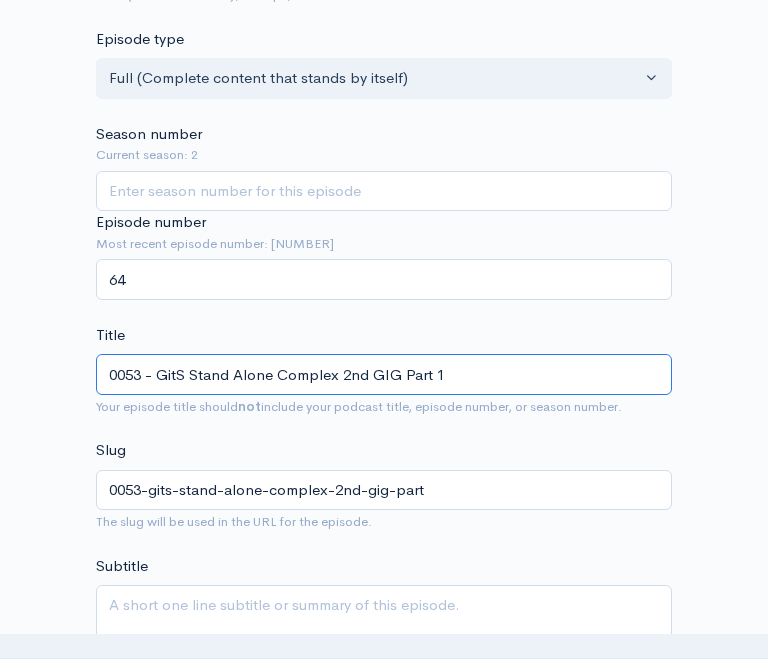 type on "0053-gits-stand-alone-complex-2nd-gig-part-1" 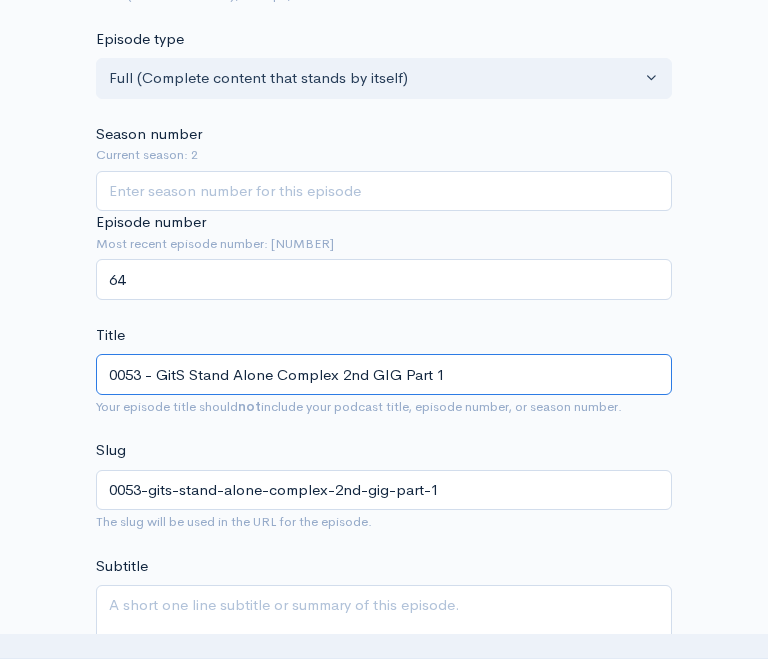 drag, startPoint x: 338, startPoint y: 374, endPoint x: 204, endPoint y: 374, distance: 134 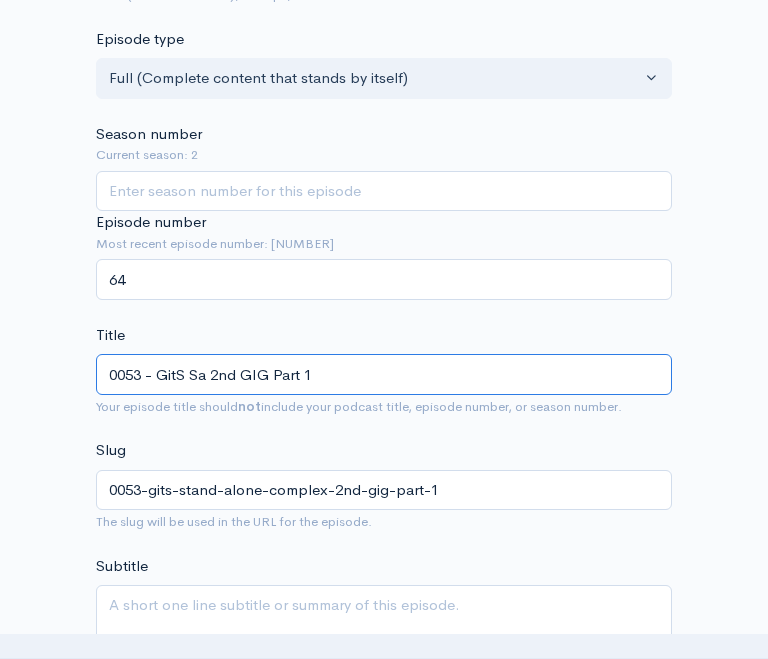 type on "0053-gits-sa-2nd-gig-part-1" 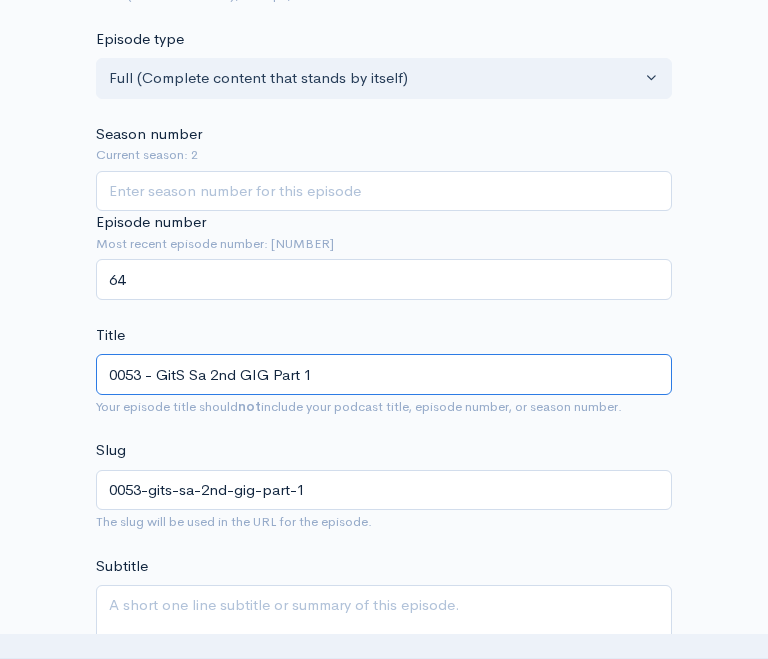 type on "0053 - GitS SaC 2nd GIG Part 1" 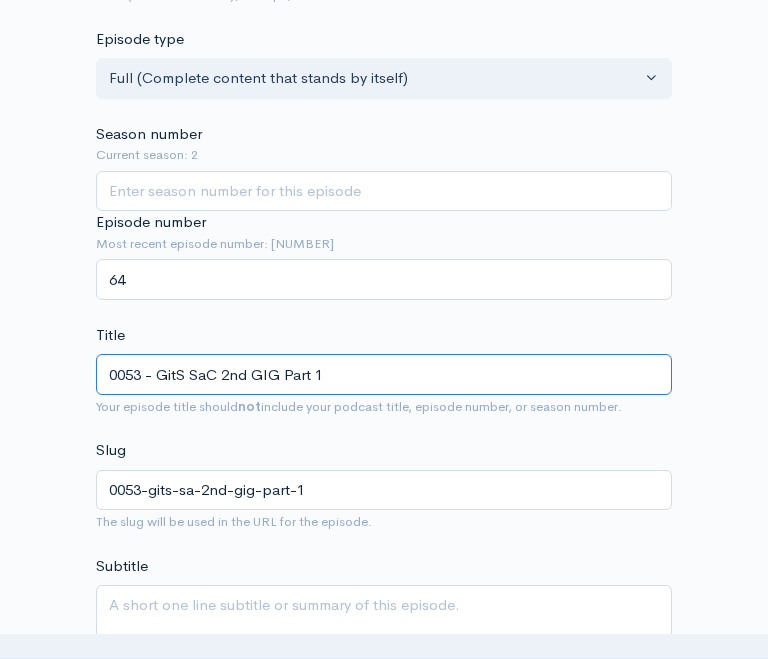 type on "0053-gits-sac-2nd-gig-part-1" 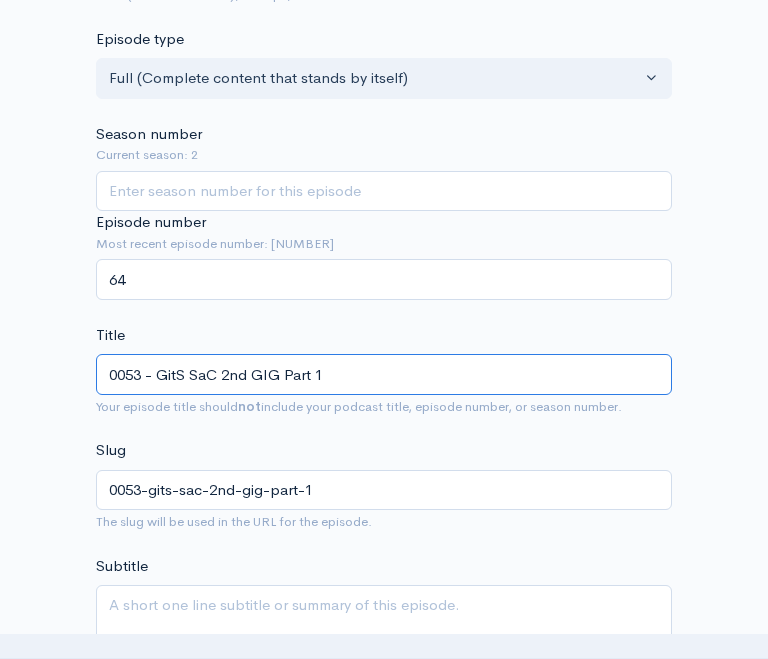 type on "0053 - GitS Sa 2nd GIG Part 1" 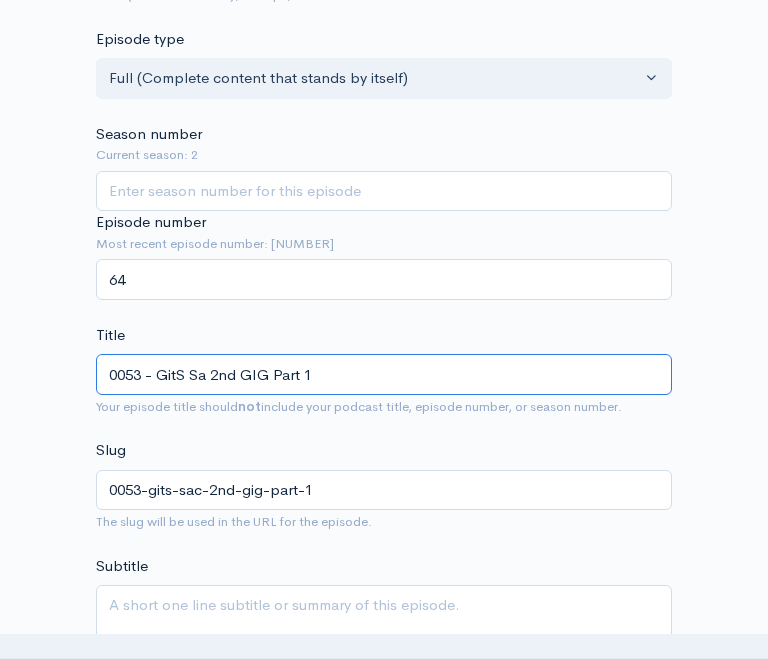 type on "0053-gits-sa-2nd-gig-part-1" 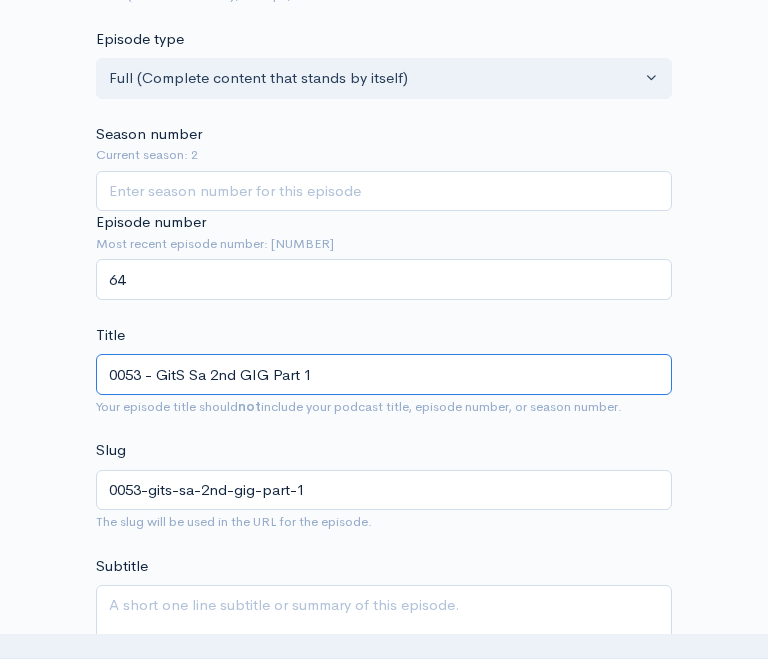 type on "0053 - GitS S 2nd GIG Part 1" 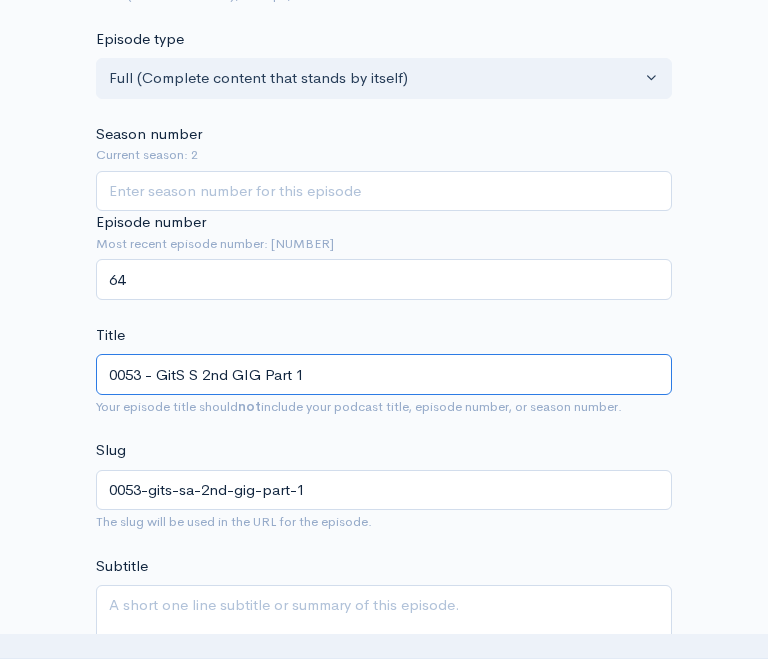 type on "0053-gits-s-2nd-gig-part-1" 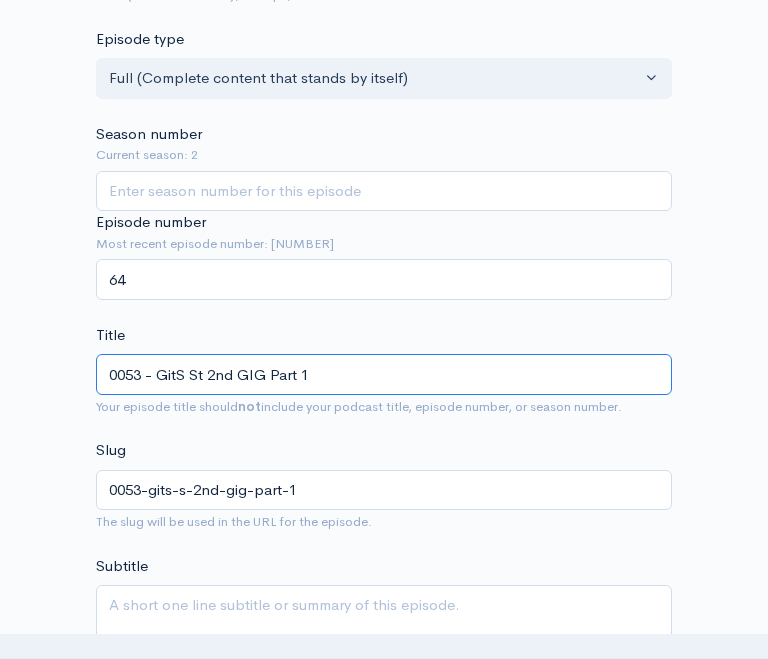 type on "0053 - GitS Sta 2nd GIG Part 1" 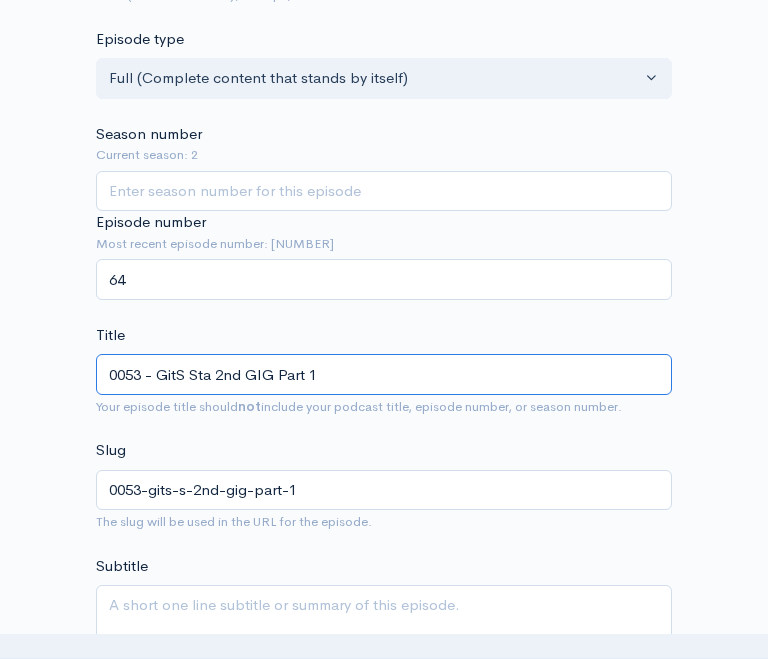 type on "0053-gits-sta-2nd-gig-part-1" 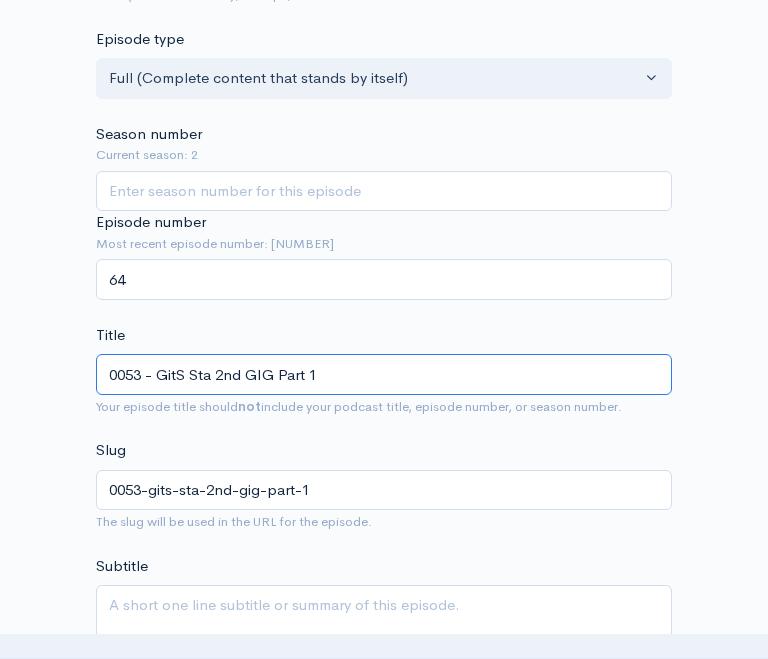 type on "0053 - GitS Stan 2nd GIG Part 1" 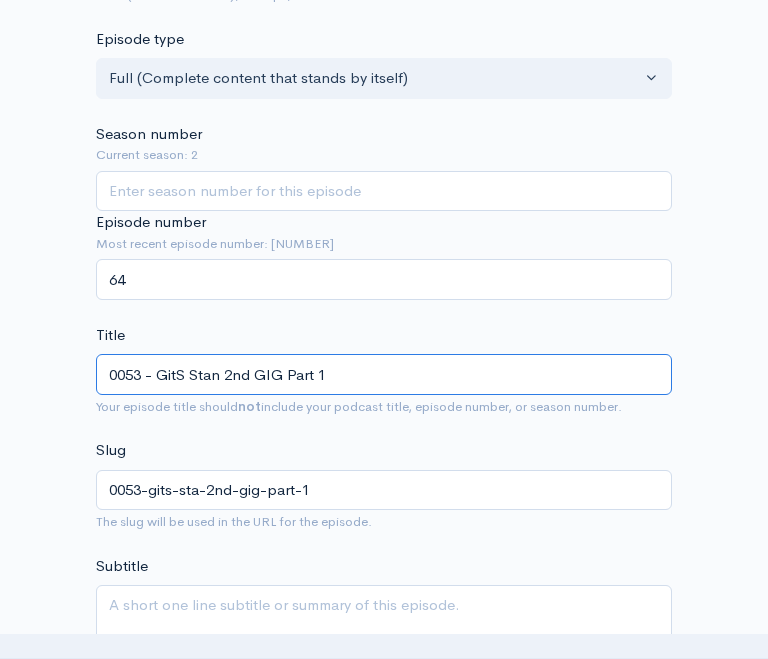 type on "0053-gits-stan-2nd-gig-part-1" 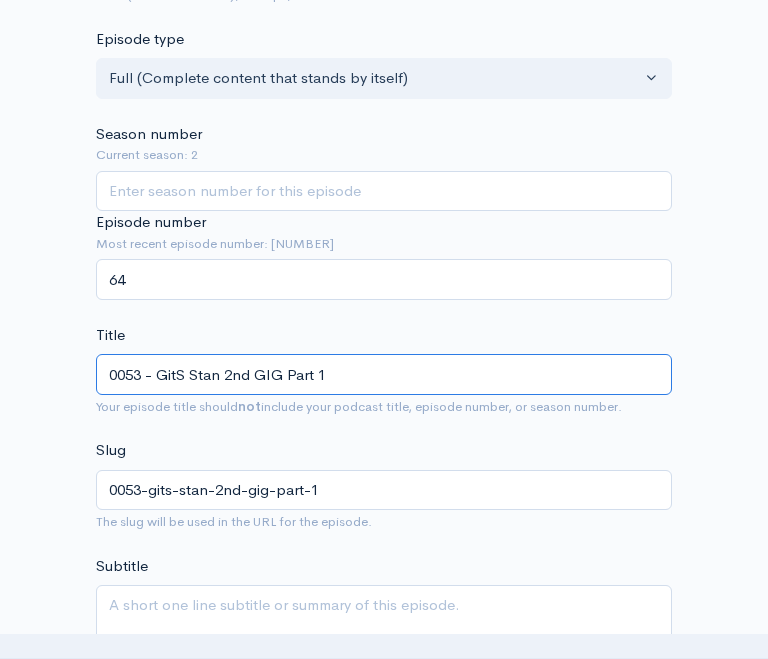 type on "0053 - GitS Stand 2nd GIG Part 1" 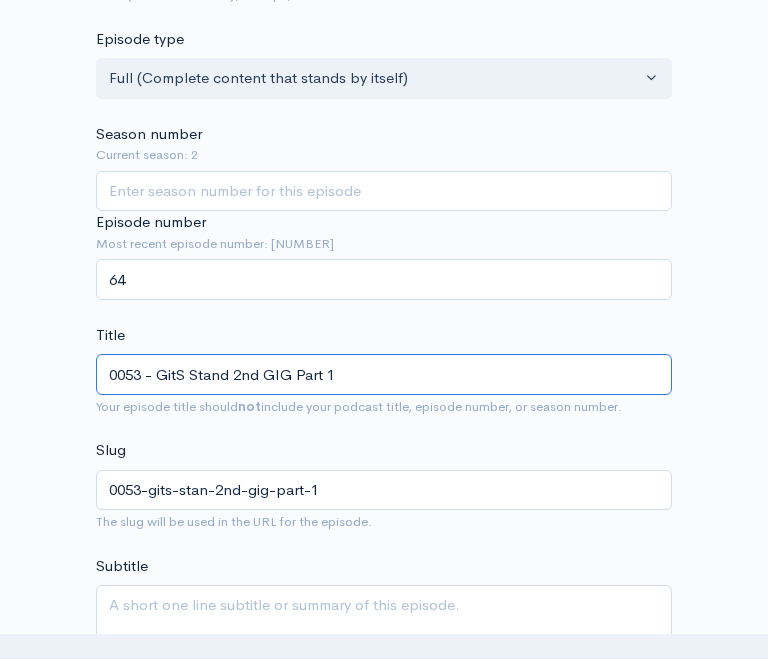 type on "0053-gits-stand-2nd-gig-part-1" 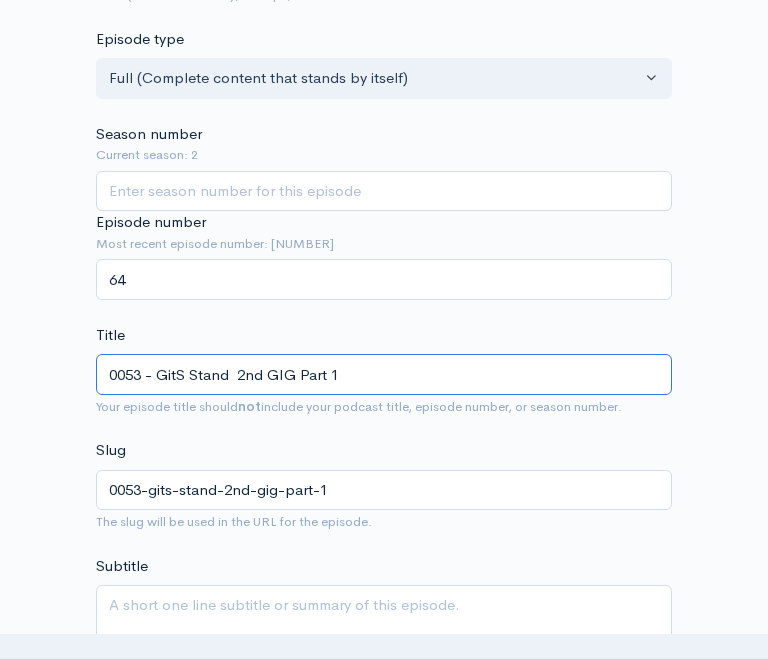 type on "0053 - GitS Stand A 2nd GIG Part 1" 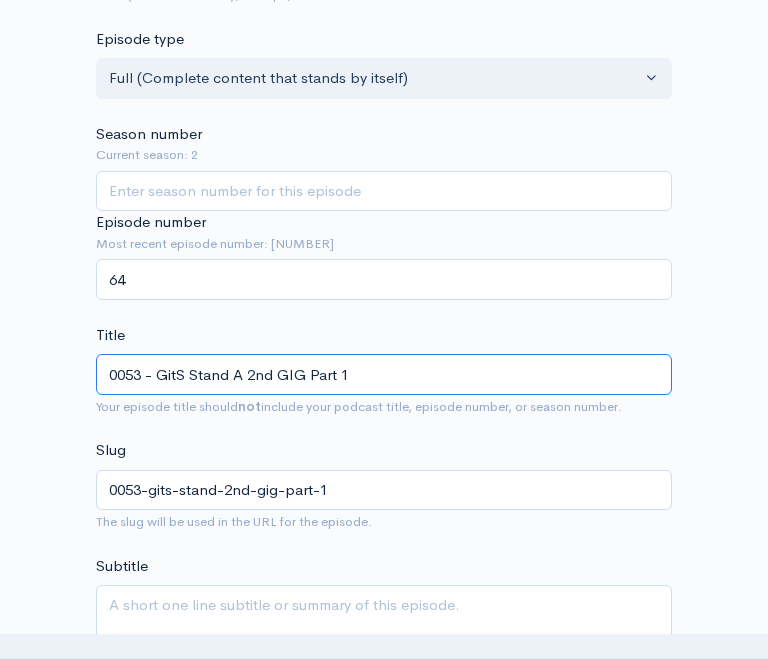 type on "0053-gits-stand-a-2nd-gig-part-1" 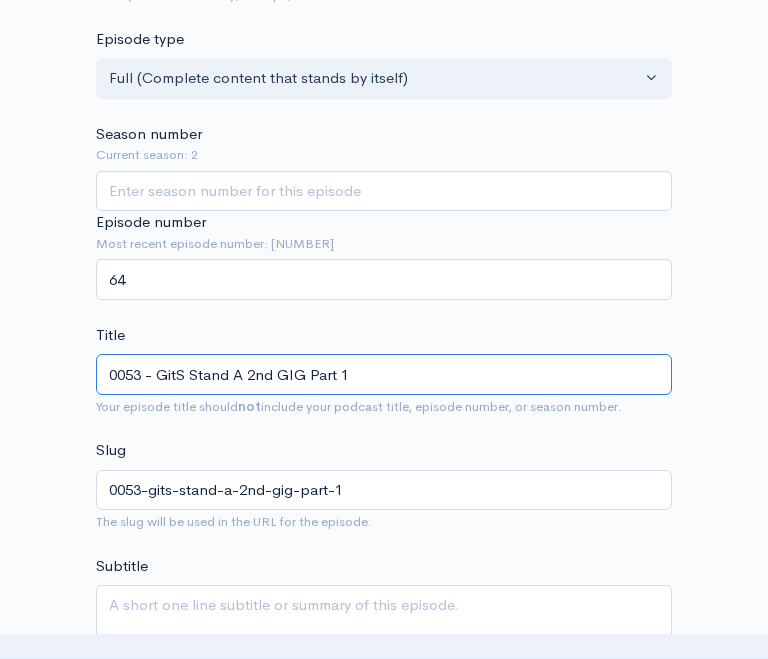 type on "0053 - GitS Stand Al 2nd GIG Part 1" 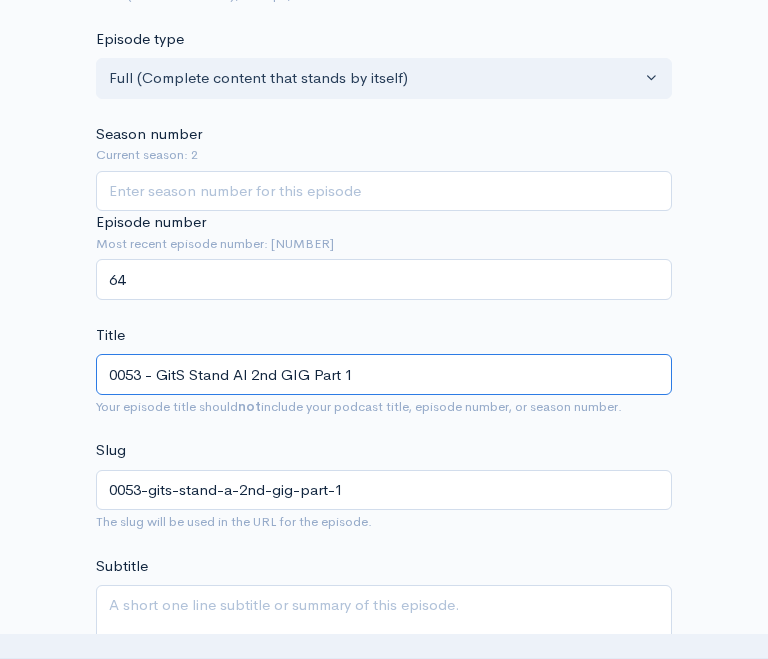 type on "0053-gits-stand-al-2nd-gig-part-1" 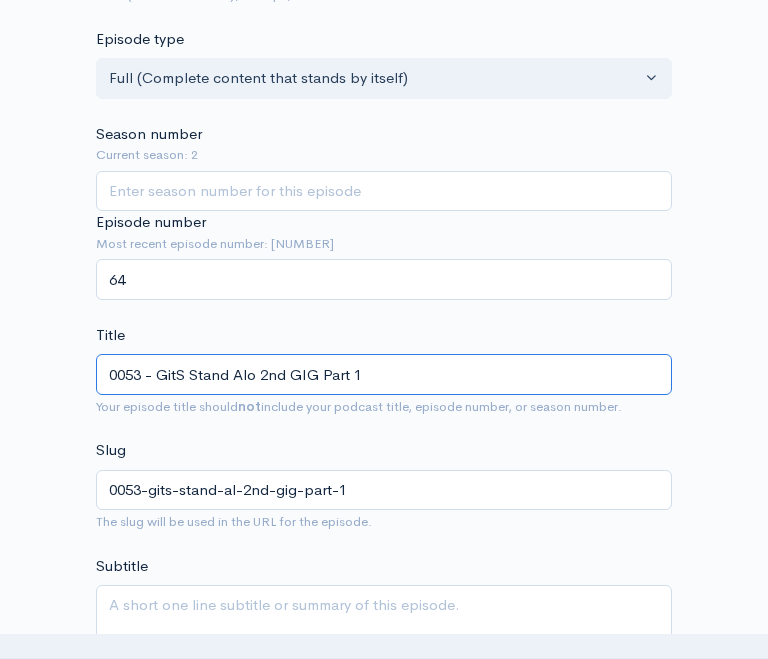 type on "0053 - GitS Stand Alon 2nd GIG Part 1" 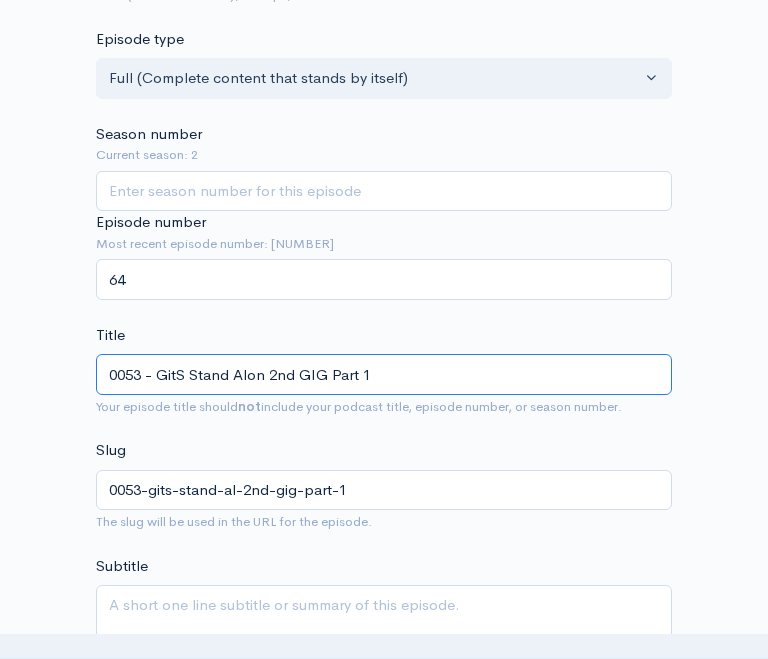 type on "0053-gits-stand-alon-2nd-gig-part-1" 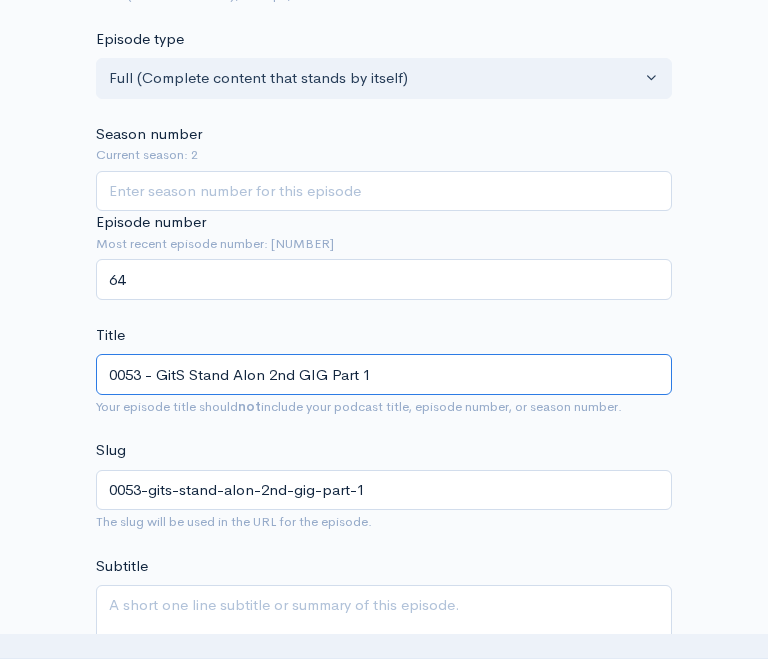 type on "0053 - GitS Stand Alone 2nd GIG Part 1" 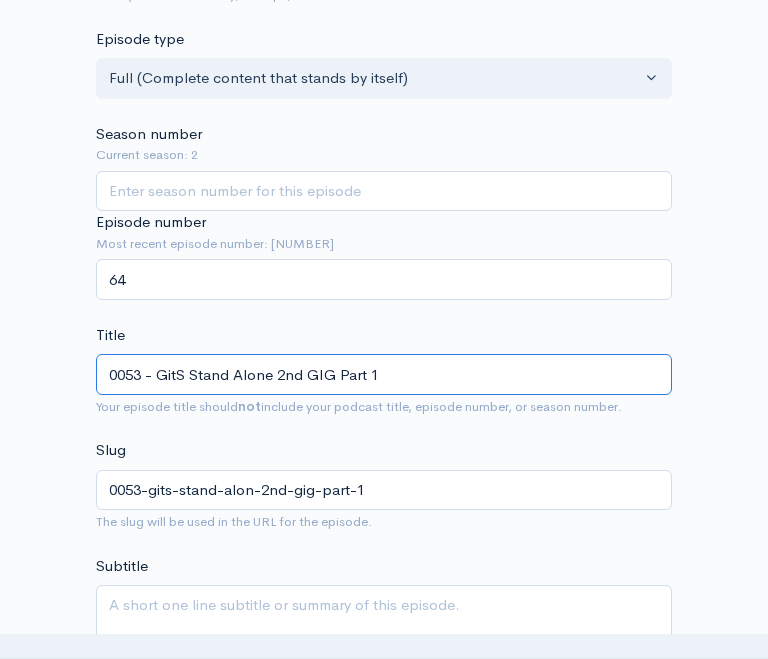 type on "0053-gits-stand-alone-2nd-gig-part-1" 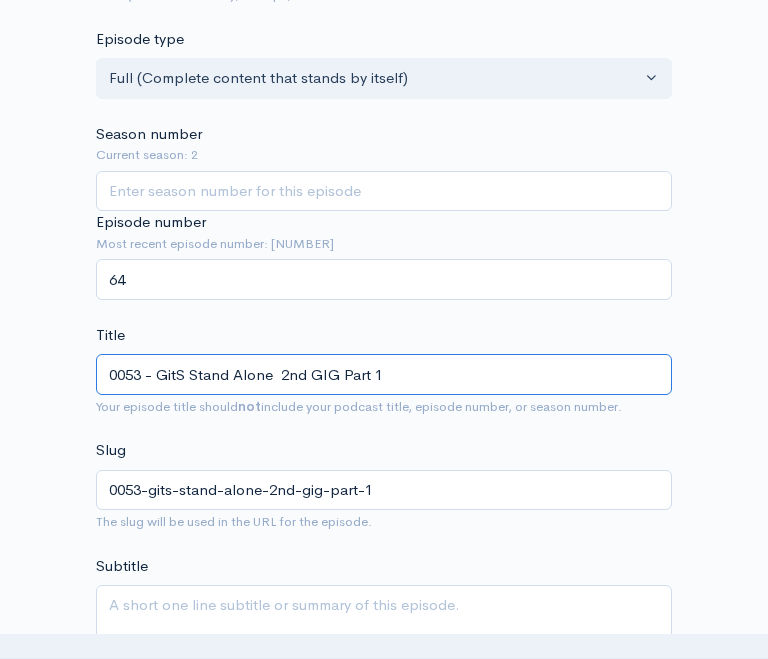 type on "0053 - GitS Stand Alone C 2nd GIG Part 1" 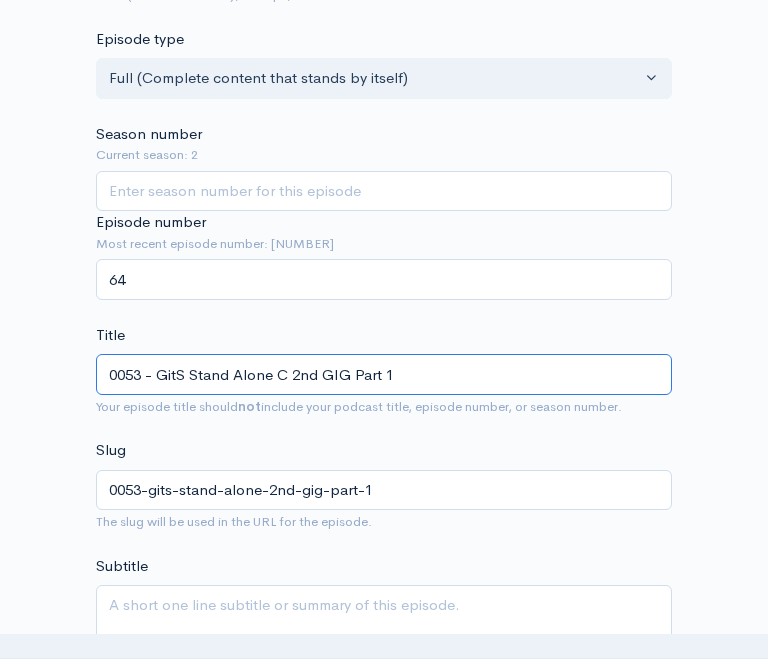type on "0053-gits-stand-alone-c-2nd-gig-part-1" 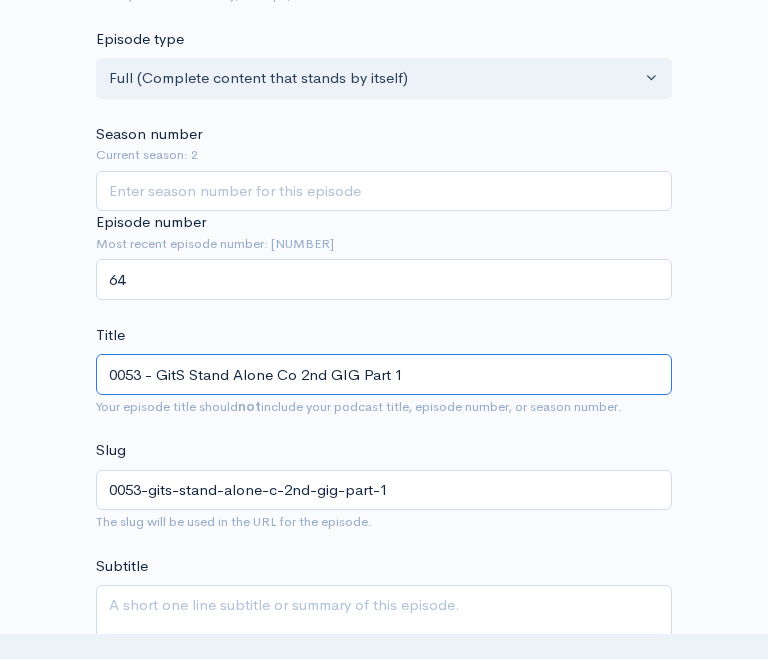 type on "0053 - GitS Stand Alone Com 2nd GIG Part 1" 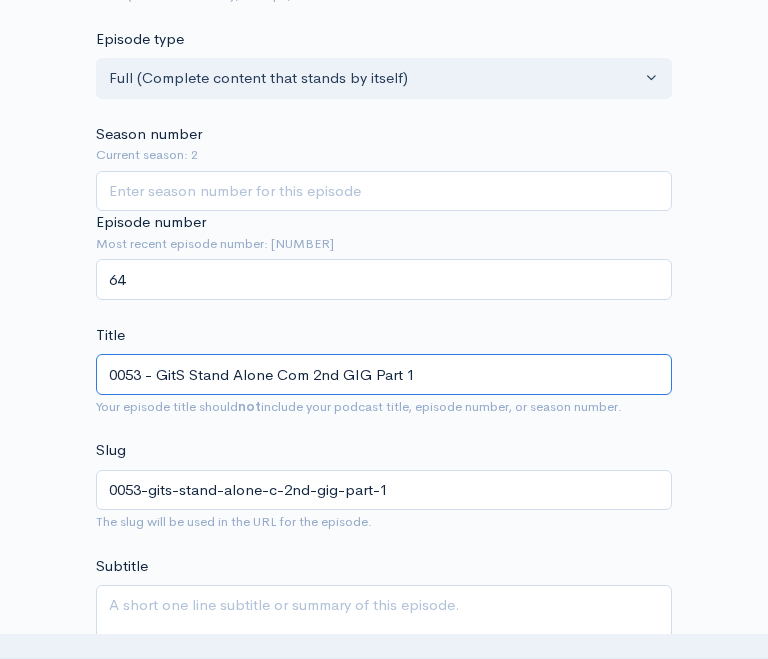 type on "0053-gits-stand-alone-com-2nd-gig-part-1" 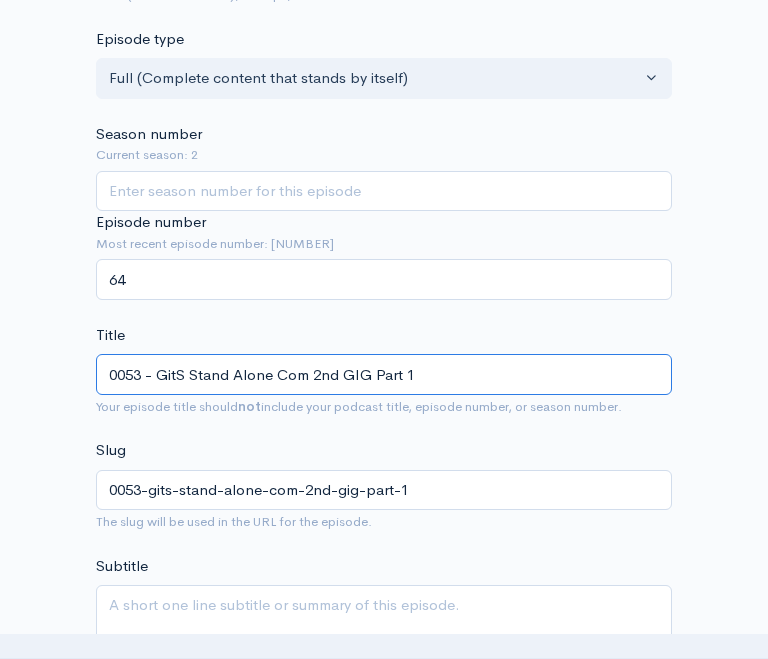 type on "0053 - GitS Stand Alone Comp 2nd GIG Part 1" 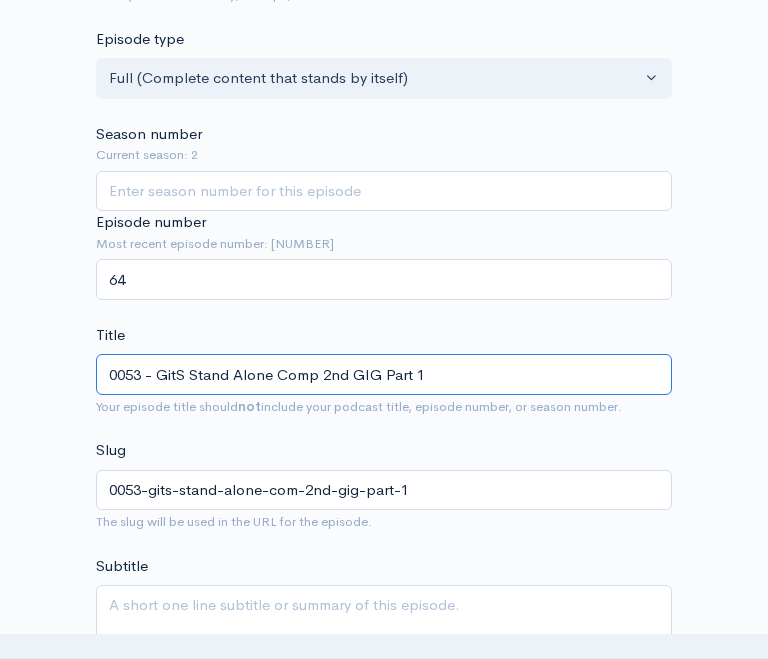 type on "0053-gits-stand-alone-comp-2nd-gig-part-1" 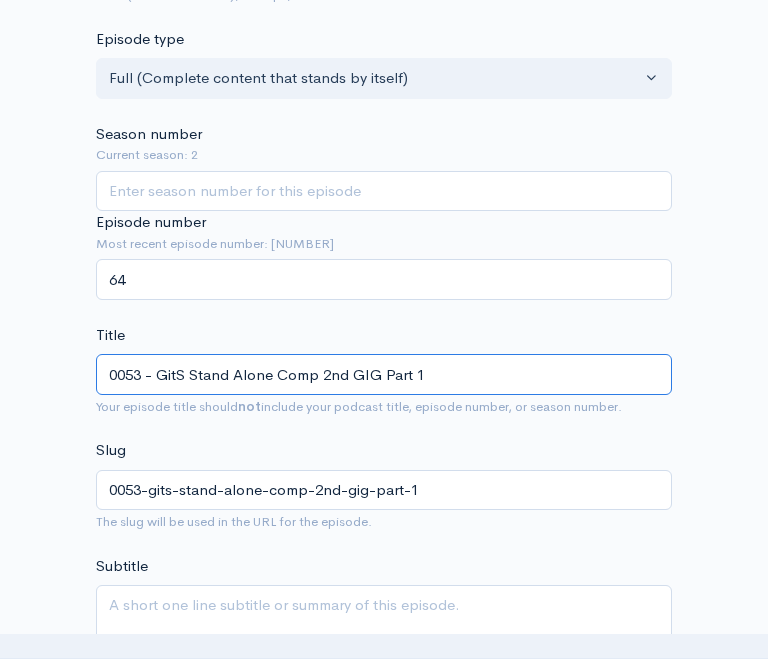 type on "0053 - GitS Stand Alone Compl 2nd GIG Part 1" 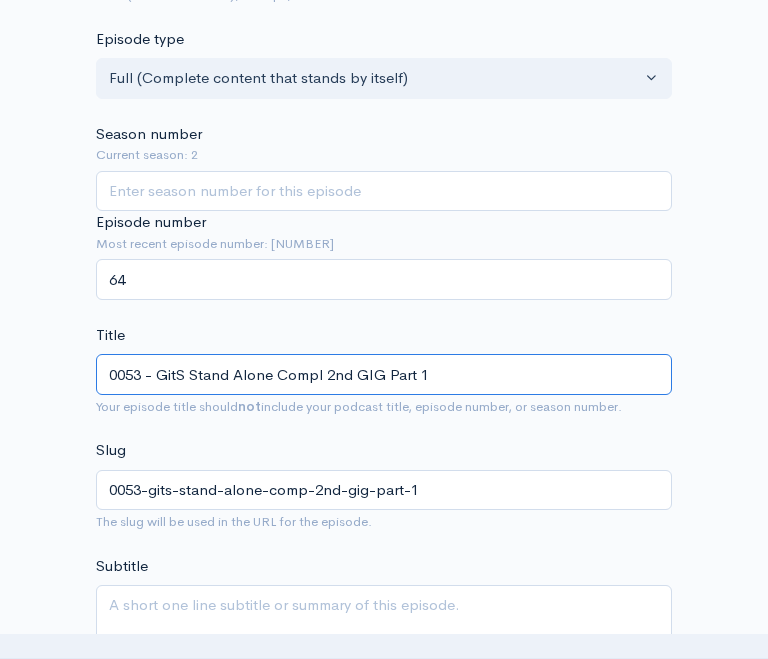 type on "0053-gits-stand-alone-compl-2nd-gig-part-1" 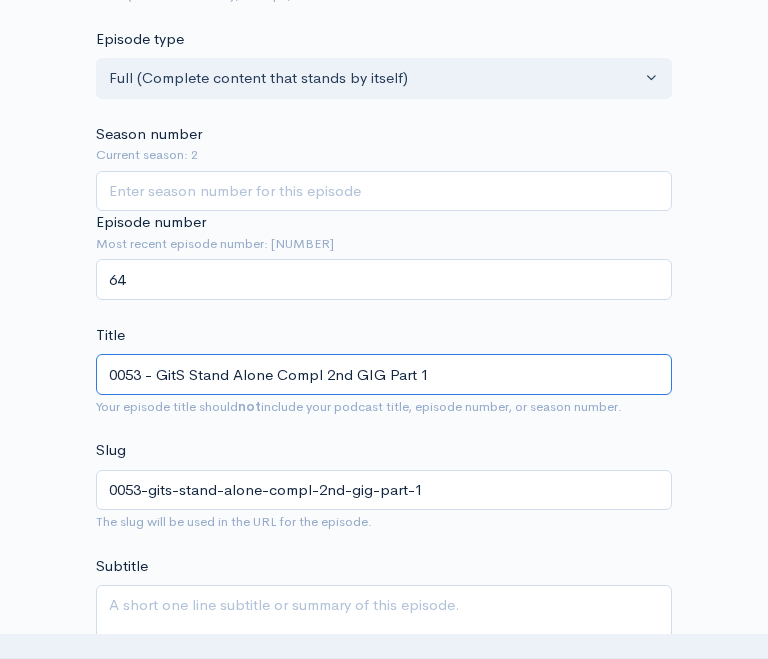 type on "0053 - GitS Stand Alone Comple 2nd GIG Part 1" 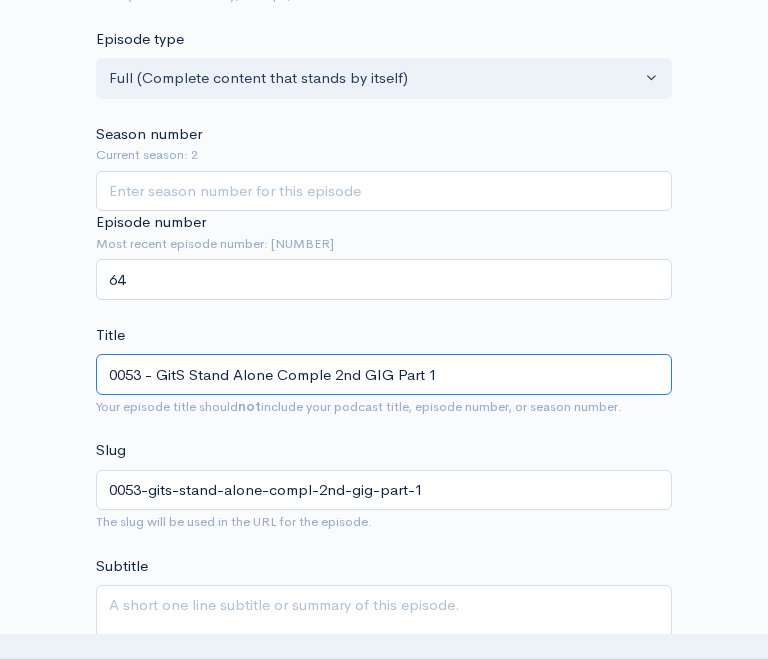 type on "0053-gits-stand-alone-comple-2nd-gig-part-1" 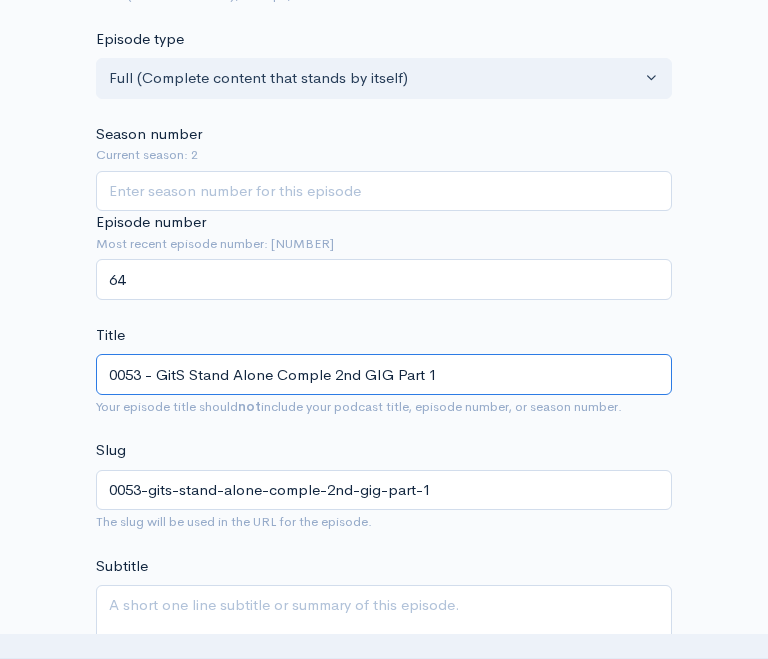 type on "0053 - GitS Stand Alone Complex 2nd GIG Part 1" 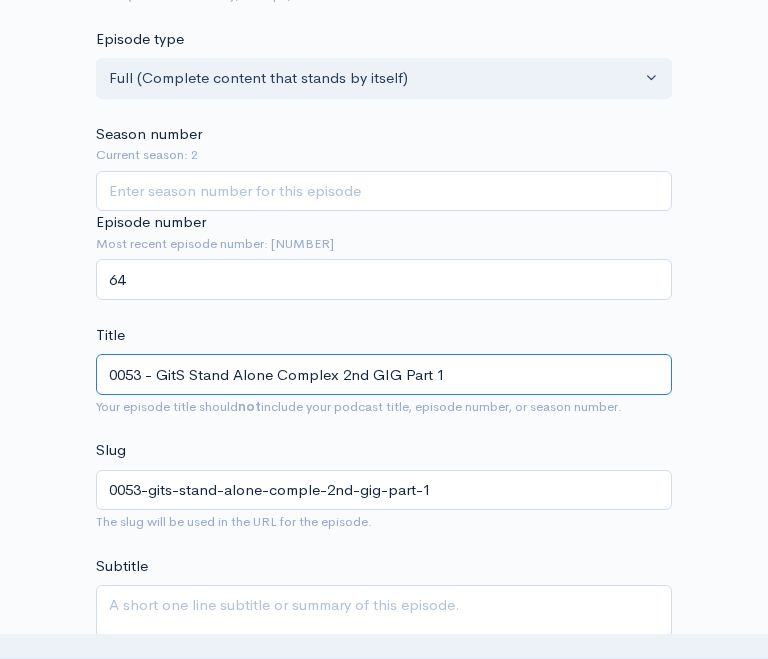 type on "0053-gits-stand-alone-complex-2nd-gig-part-1" 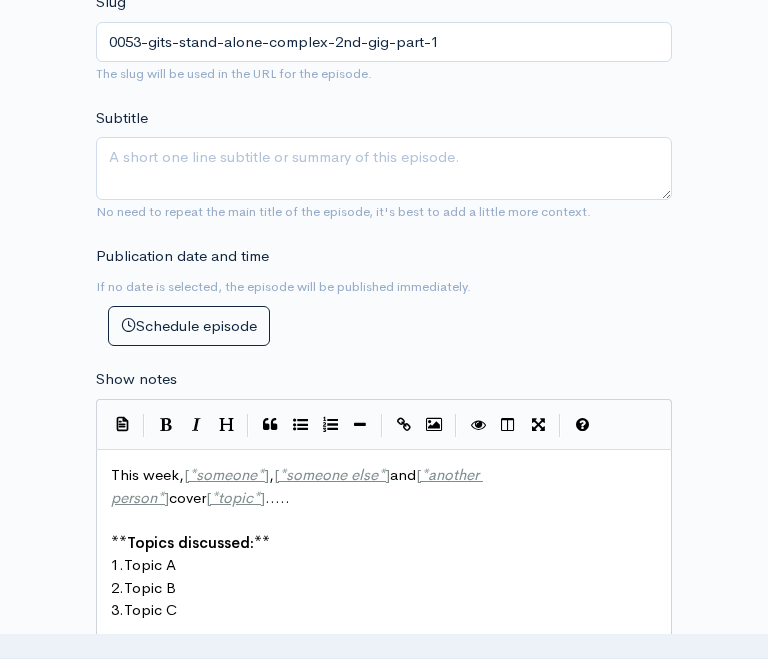 scroll, scrollTop: 806, scrollLeft: 0, axis: vertical 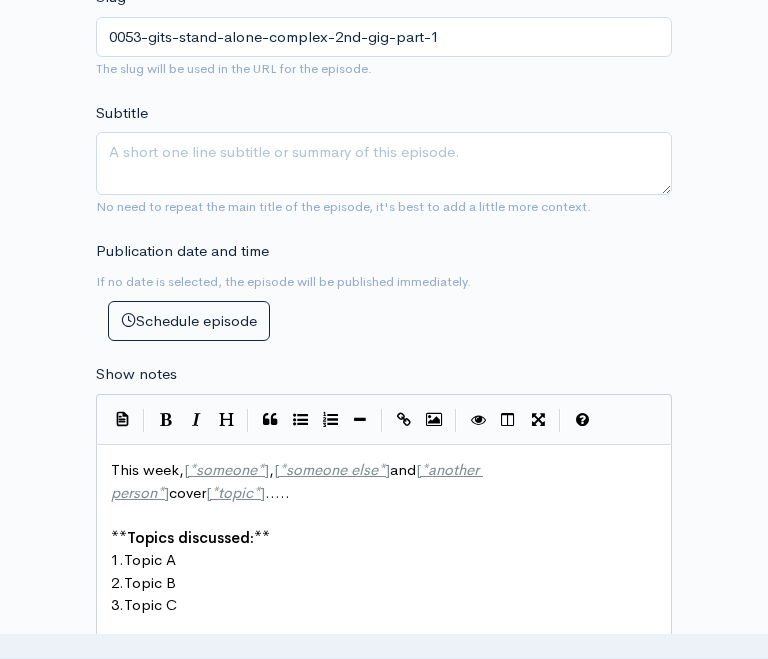 type on "0053 - GitS Stand Alone Complex 2nd GIG Part 1" 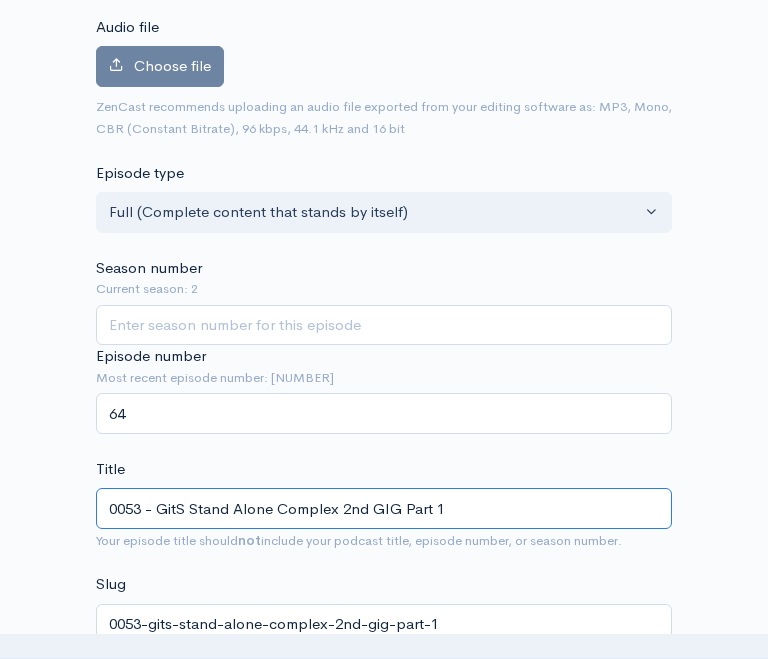 scroll, scrollTop: 176, scrollLeft: 0, axis: vertical 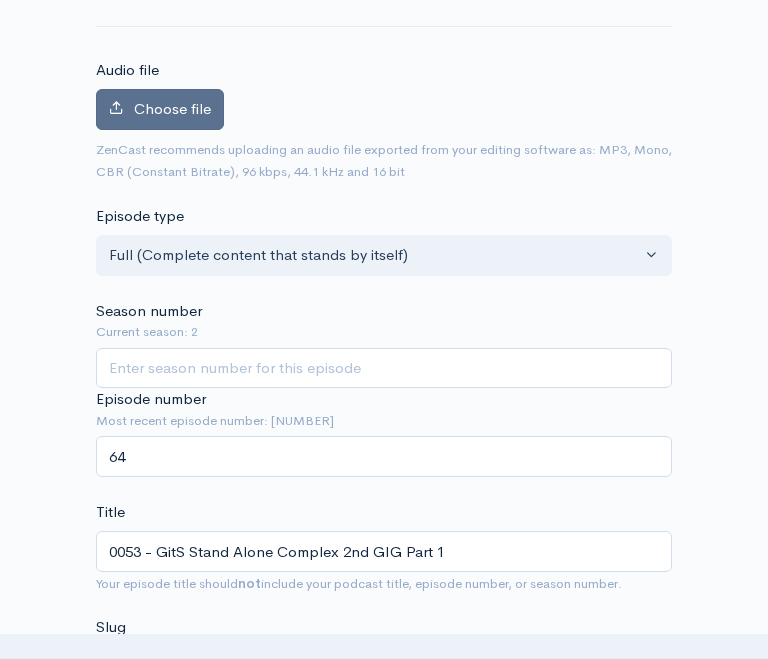 click on "Choose file" at bounding box center [160, 109] 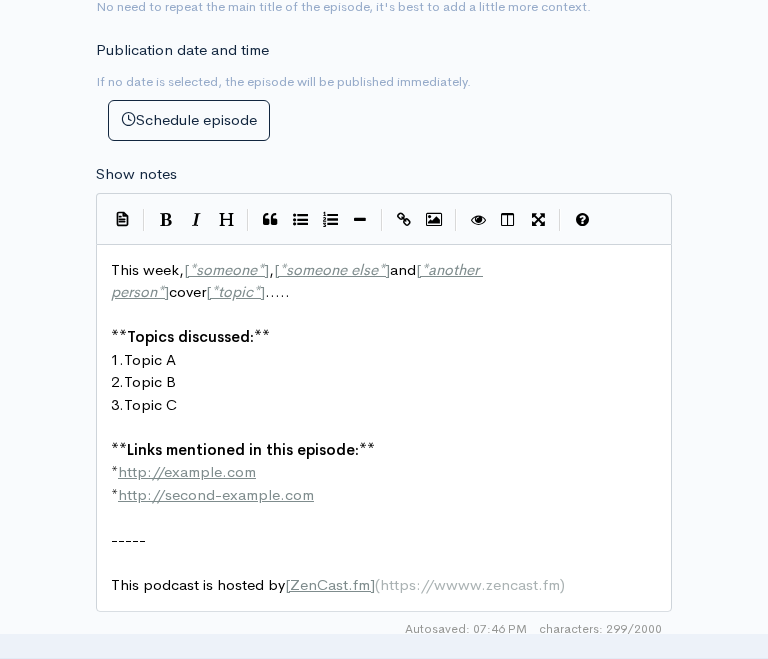 scroll, scrollTop: 1222, scrollLeft: 0, axis: vertical 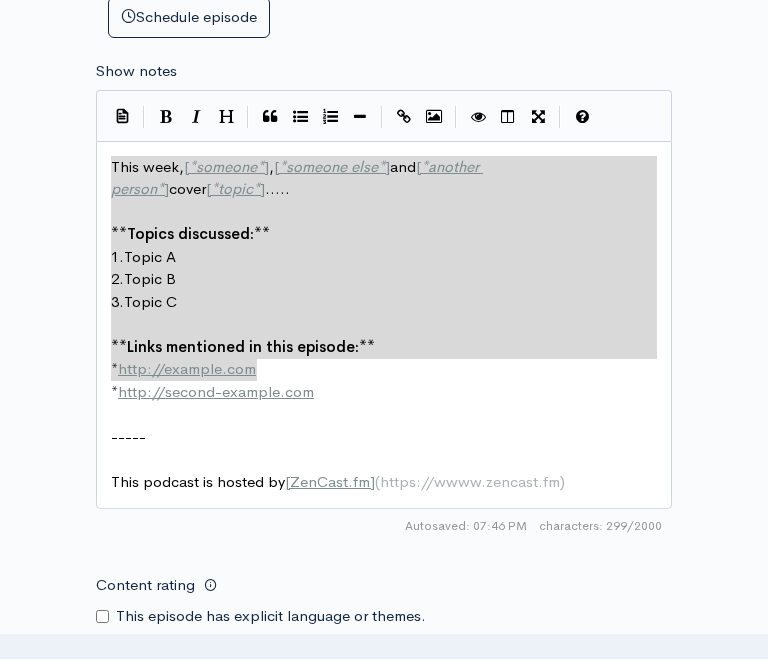 type on "This week, [*someone*], [*someone else*] and [*another person*] cover [*topic*].....
**Topics discussed:**
1. Topic A
2. Topic B
3. Topic C
**Links mentioned in this episode:**
* http://example.com
* http://second-example.com
-----
This podcast is hosted by [ZenCast.fm](https://wwww.zencast.fm)" 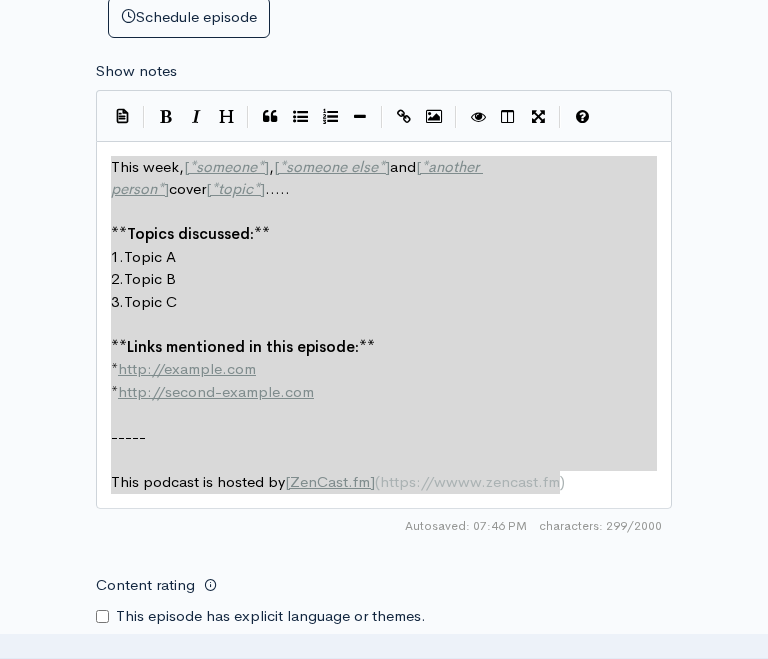 drag, startPoint x: 114, startPoint y: 162, endPoint x: 708, endPoint y: 642, distance: 763.6989 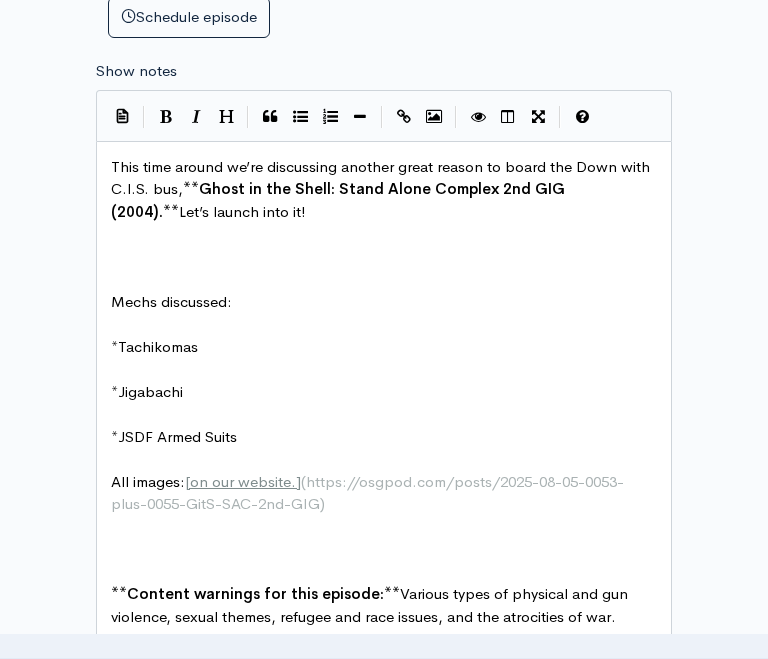 scroll, scrollTop: 2082, scrollLeft: 0, axis: vertical 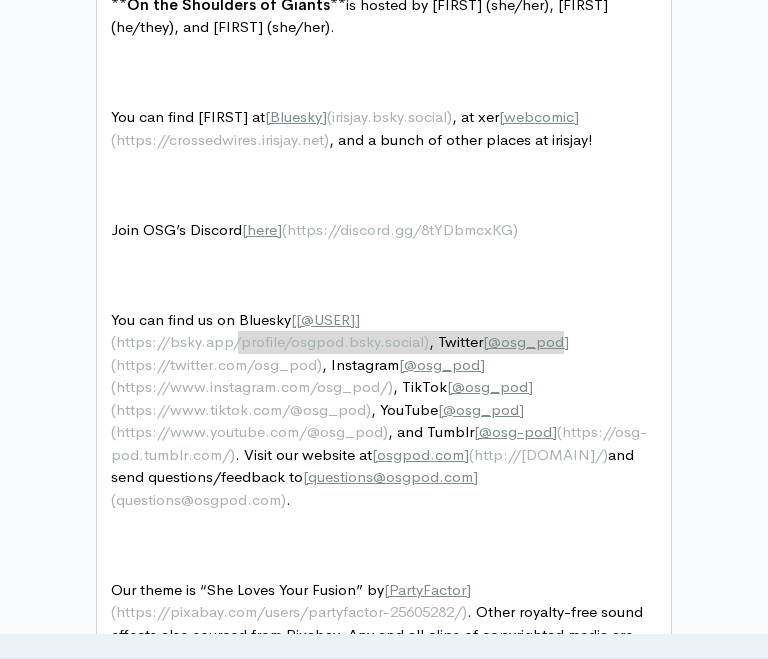 type on "(https://bsky.app/profile/osgpod.bsky.social), Twitter [@osg_pod]" 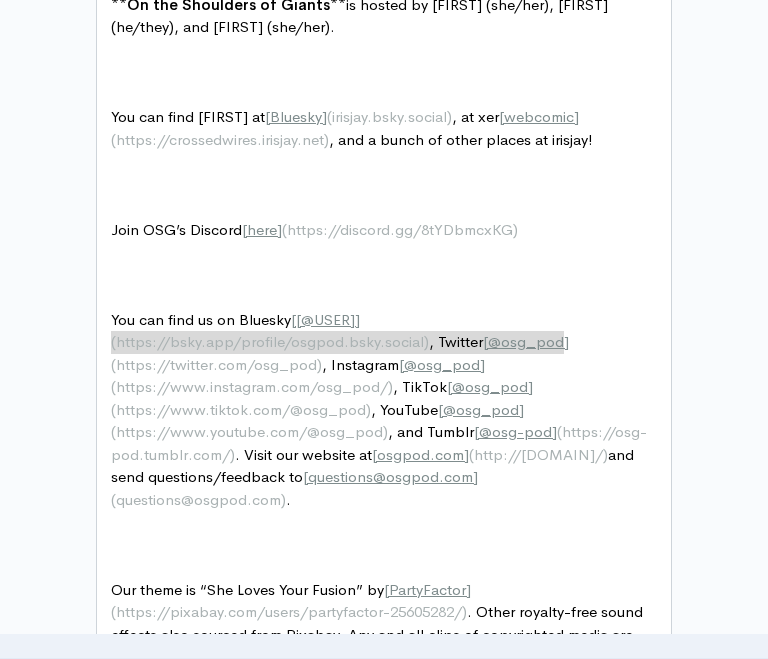 drag, startPoint x: 597, startPoint y: 333, endPoint x: 56, endPoint y: 333, distance: 541 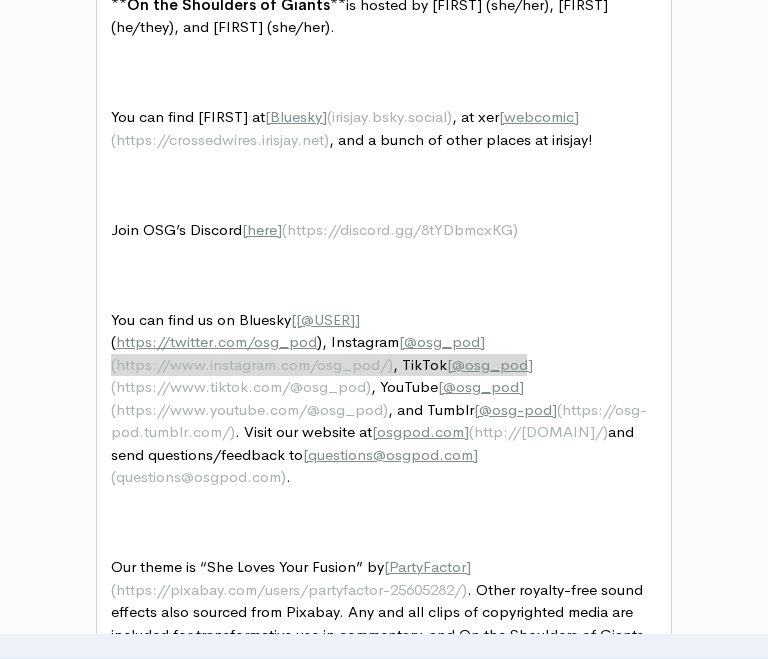 type on "(https://twitter.com/osg_pod), Instagram [@osg_pod](https://www.instagram.com/osg_pod/), TikTok [@osg_pod]" 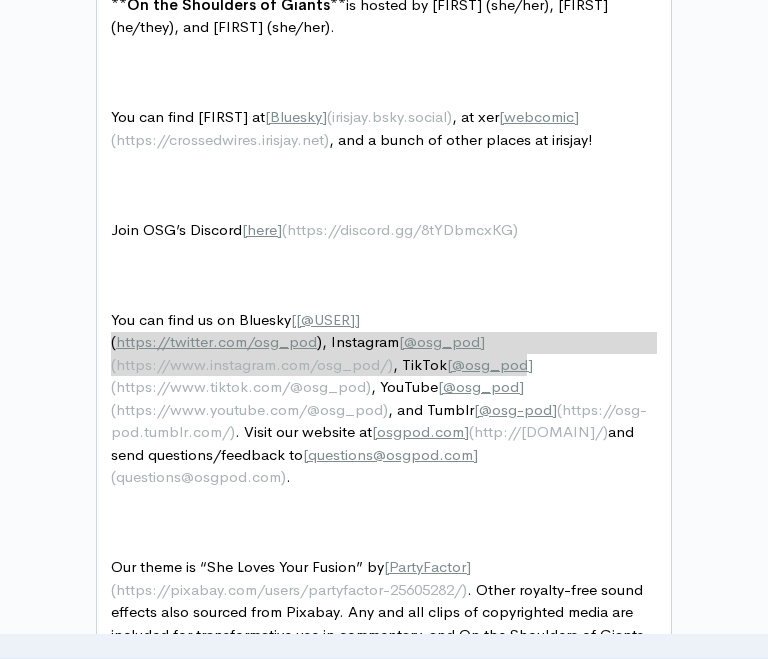 drag, startPoint x: 535, startPoint y: 364, endPoint x: 82, endPoint y: 343, distance: 453.48648 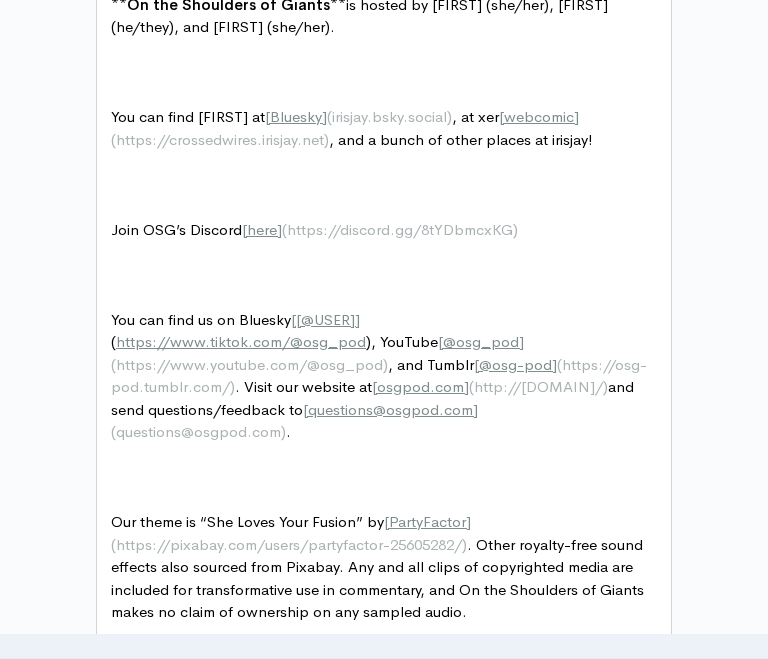 click on "( https://www.tiktok.com/@osg_pod ), YouTube  [ @osg_pod ] ( https://www.youtube.com/@osg_pod ) , and Tumblr  [ @osg-pod ] ( https://osg-pod.tumblr.com/ ) . Visit our website at  [ osgpod.com ] ( http://osgpod.com/ )  and send questions/feedback to  [ questions@osgpod.com ] ( questions@osgpod.com ) ." at bounding box center (379, 386) 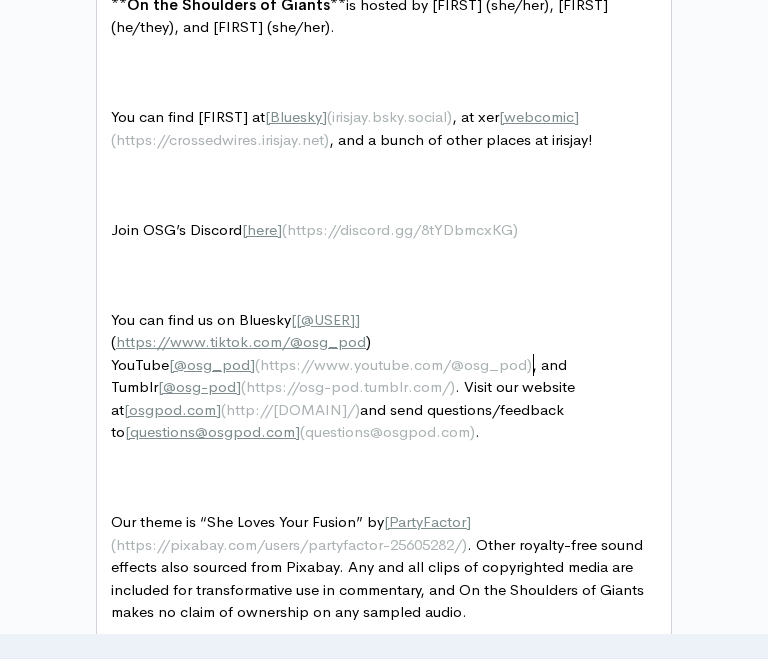 click on "YouTube  [ @osg_pod ] ( https://www.youtube.com/@osg_pod ) , and Tumblr  [ @osg-pod ] ( https://osg-pod.tumblr.com/ ) . Visit our website at  [ osgpod.com ] ( http://osgpod.com/ )  and send questions/feedback to  [ questions@osgpod.com ] ( questions@osgpod.com ) ." at bounding box center (345, 398) 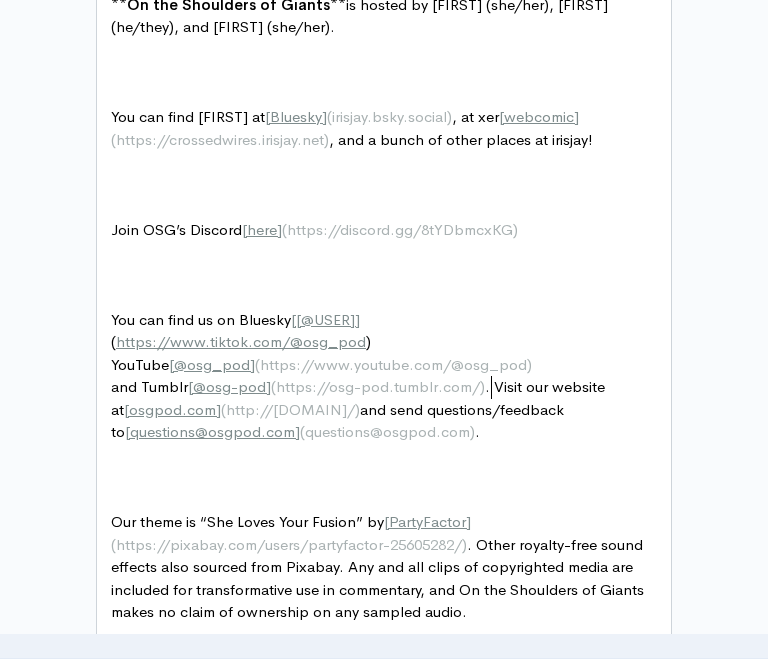 click on "and Tumblr  [ @osg-pod ] ( https://osg-pod.tumblr.com/ ) . Visit our website at  [ osgpod.com ] ( http://osgpod.com/ )  and send questions/feedback to  [ questions@osgpod.com ] ( questions@osgpod.com ) ." at bounding box center [360, 409] 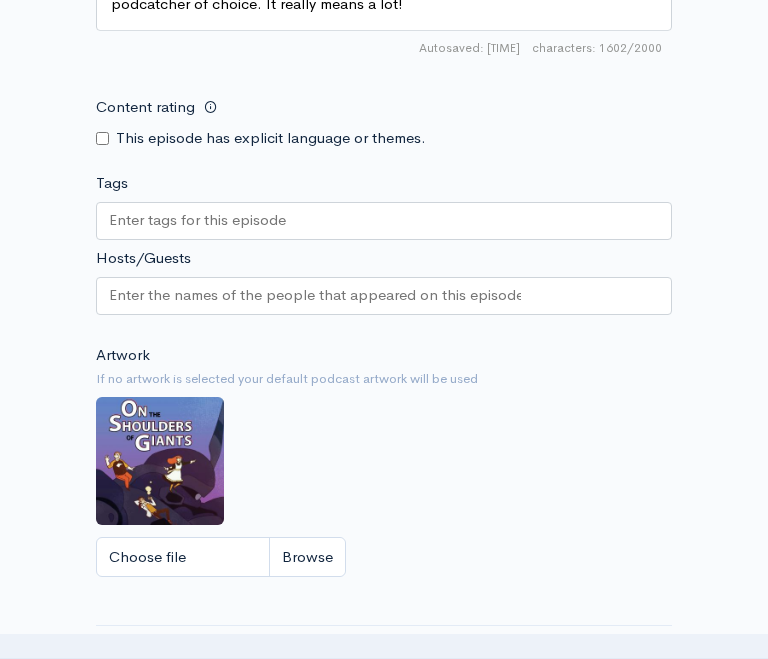 scroll, scrollTop: 2666, scrollLeft: 0, axis: vertical 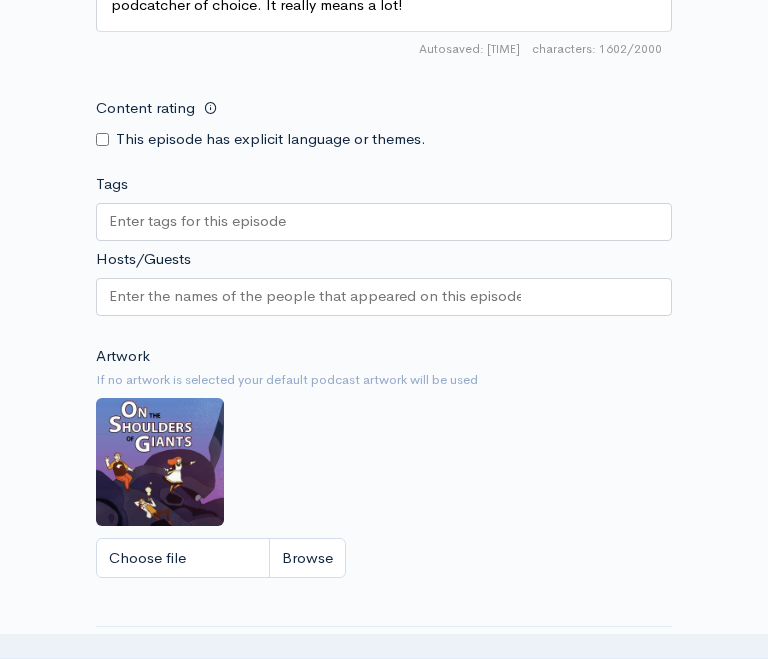 click on "Content rating" at bounding box center [102, 139] 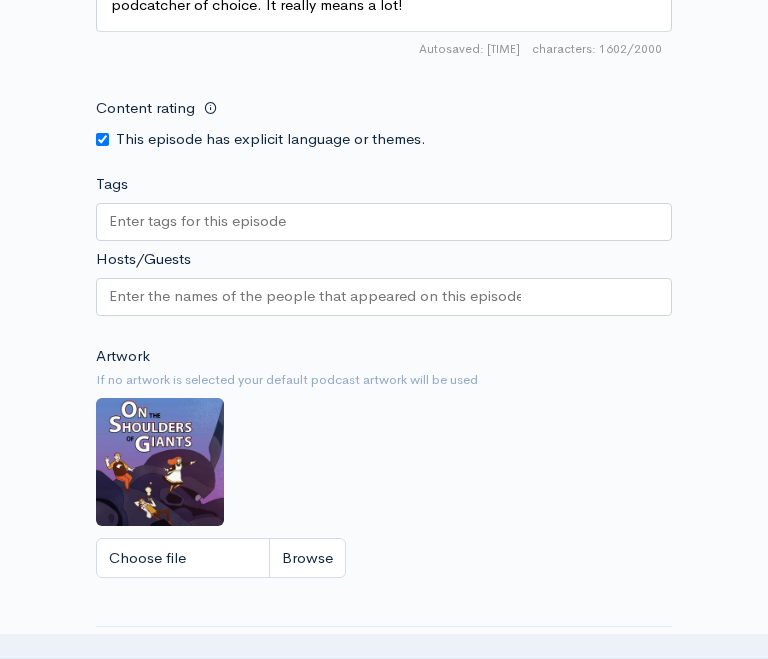 click on "Tags" at bounding box center (199, 221) 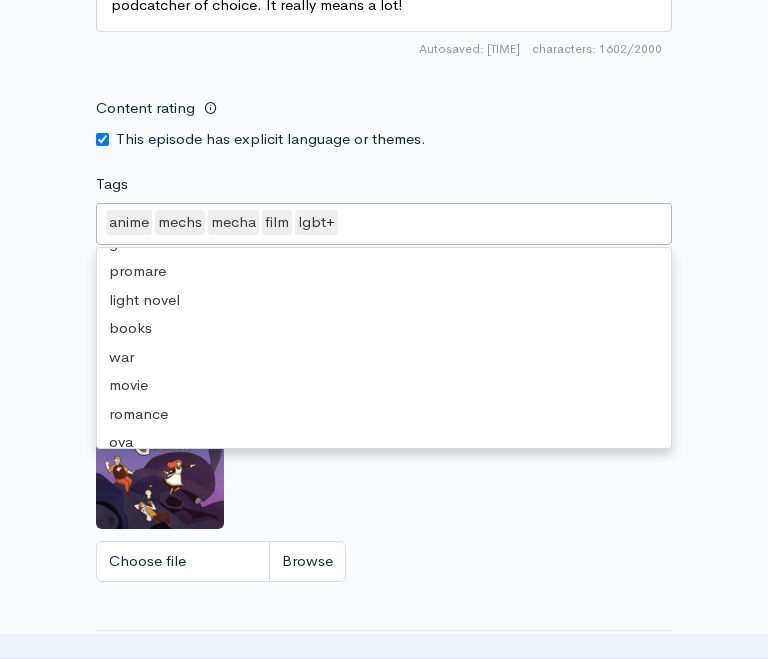 scroll, scrollTop: 205, scrollLeft: 0, axis: vertical 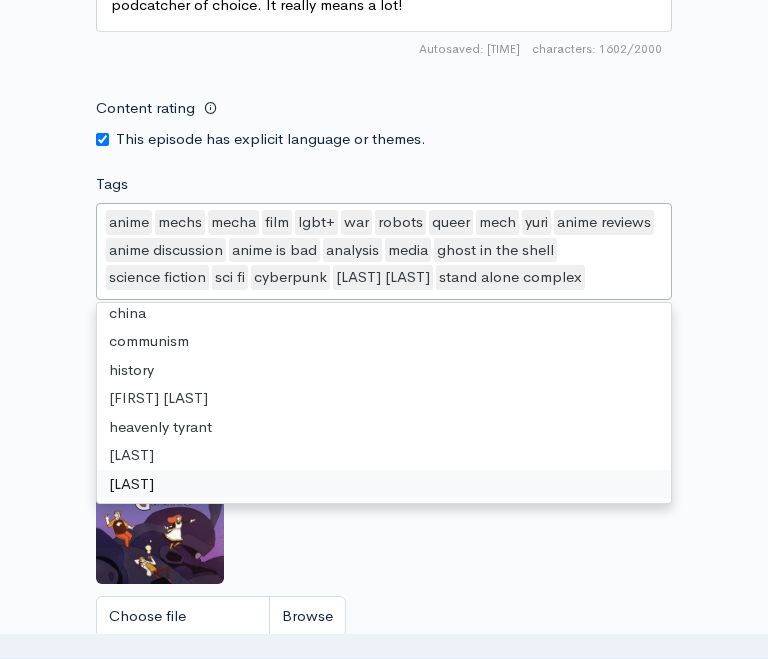 click on "Choose file" at bounding box center [384, 616] 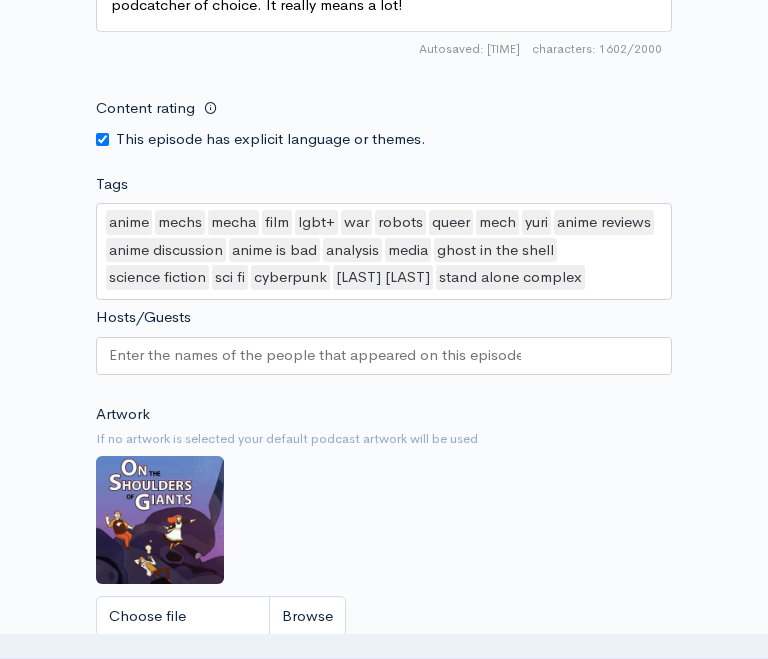 click at bounding box center (384, 356) 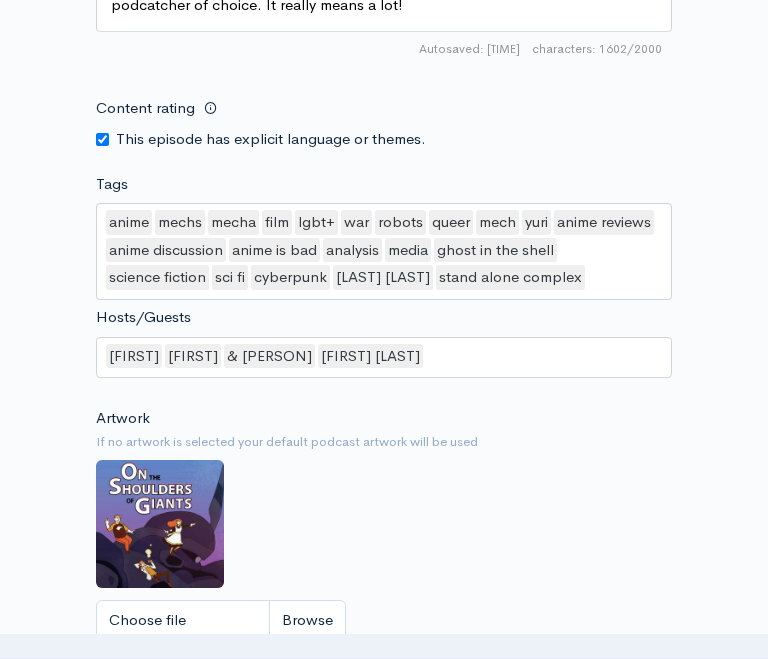 click on "New episode
Create a new episode
Back to episodes
Audio file       Choose file     GITSAC2GIG_PART1.mp3                 100   Complete   ZenCast recommends uploading an audio file exported from your editing
software as: MP3, Mono, CBR (Constant Bitrate), 96 kbps, 44.1 kHz and 16 bit   Episode type   Full (Complete content that stands by itself) Trailer (a short, promotional piece of content that represents a preview for a show) Bonus (extra content for a show (for example, behind the scenes information or interviews with the cast) Full (Complete content that stands by itself)     Season number   Current season: 2     Episode number   Most recent episode number: 51   64   Title   0053 - GitS Stand Alone Complex 2nd GIG Part 1   Your episode title should  not  include your podcast
title, episode number, or season number.   Slug   0053-gits-stand-alone-complex-2nd-gig-part-1       Subtitle" at bounding box center [384, -882] 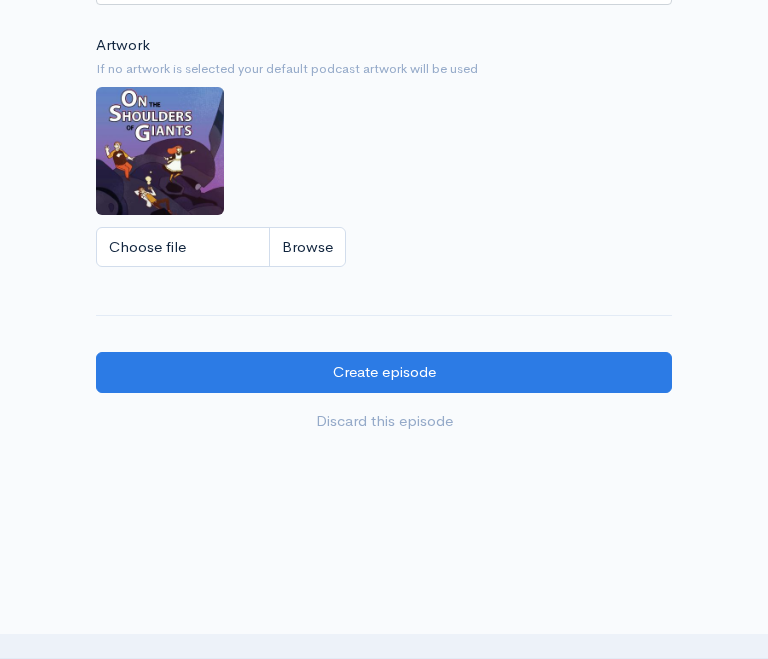 scroll, scrollTop: 3045, scrollLeft: 0, axis: vertical 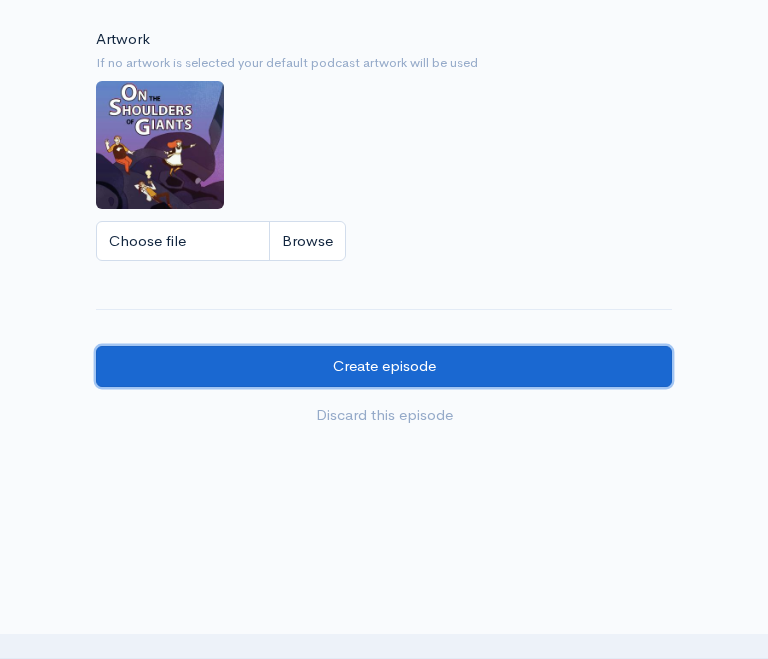 click on "Create episode" at bounding box center (384, 366) 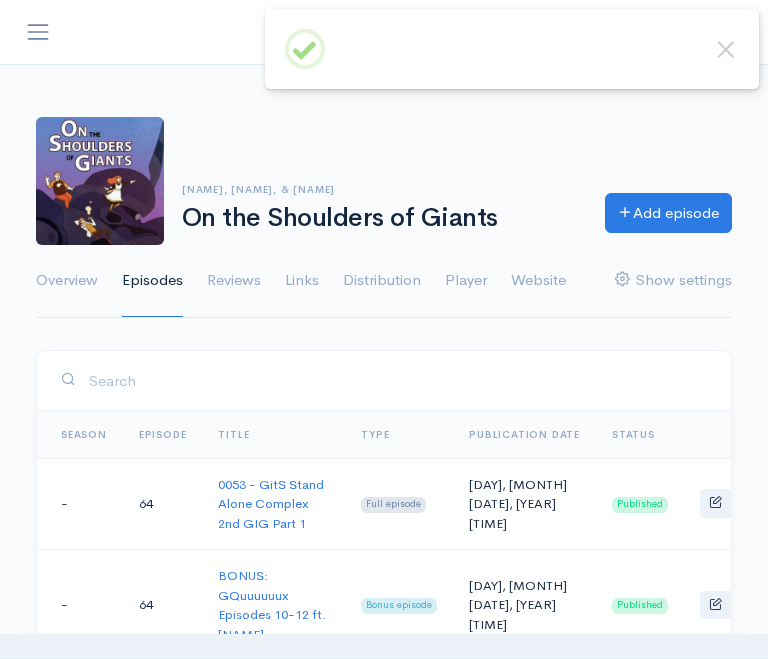 scroll, scrollTop: 0, scrollLeft: 0, axis: both 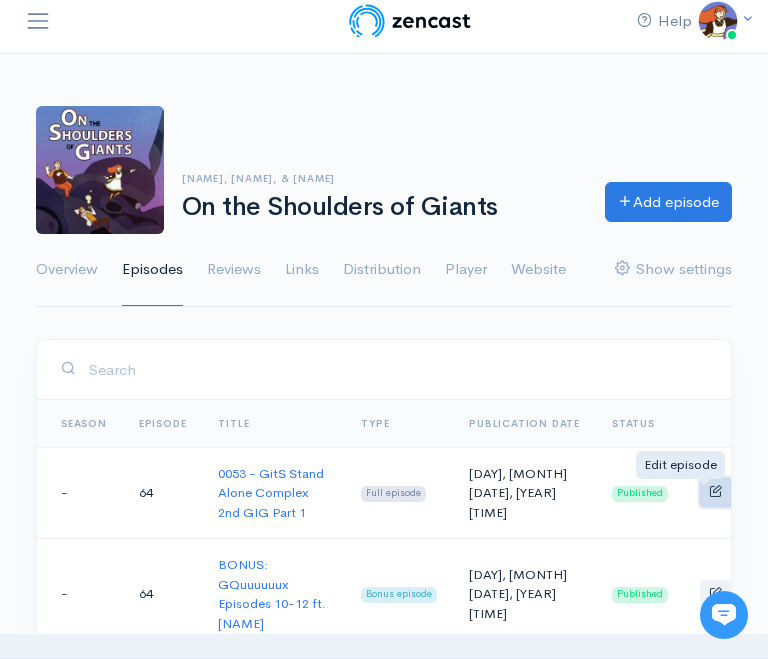 click at bounding box center (715, 490) 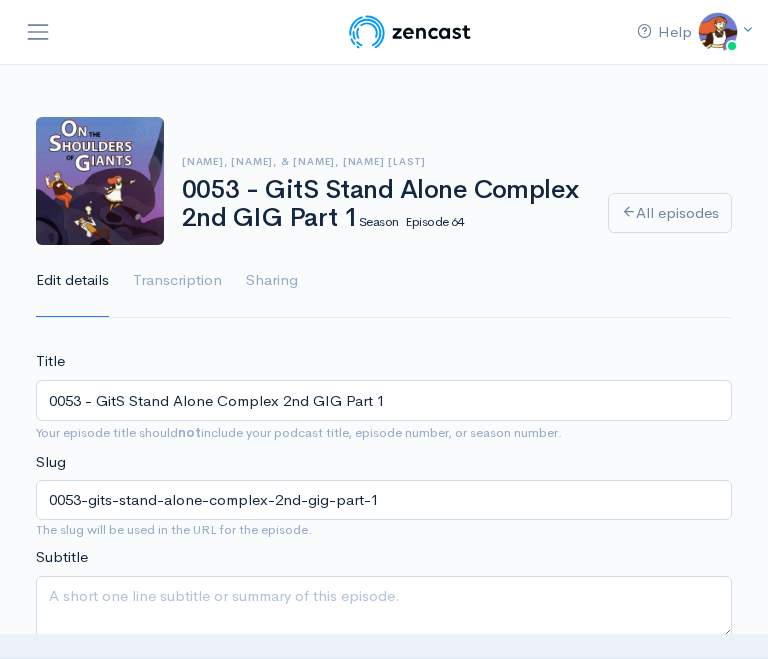 scroll, scrollTop: 0, scrollLeft: 0, axis: both 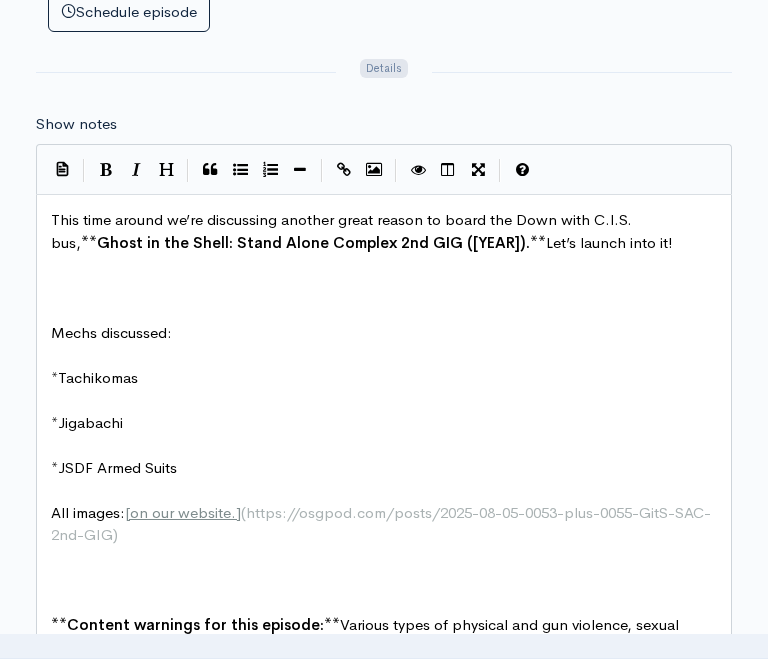 type on "0053 - GitS Stand Alone Complex 2nd GIG Part 1 (2004)" 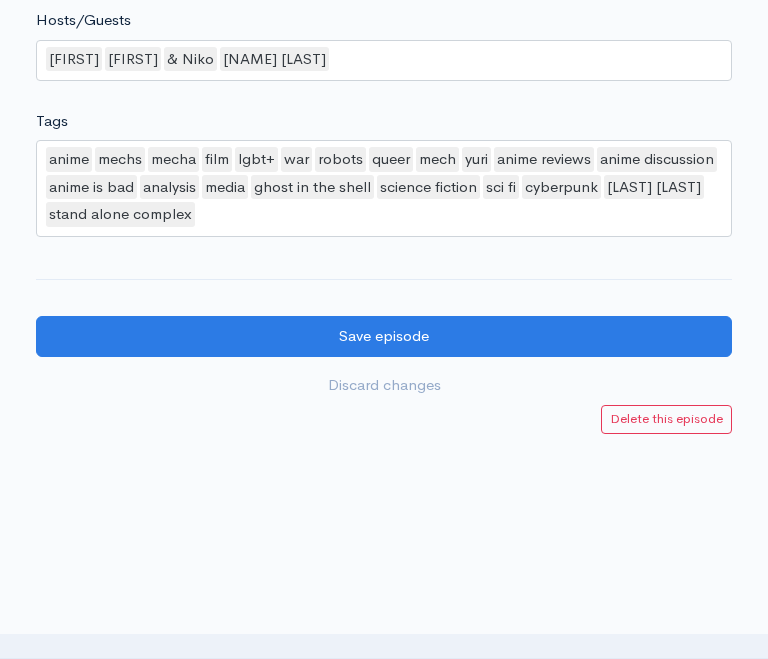 scroll, scrollTop: 3219, scrollLeft: 0, axis: vertical 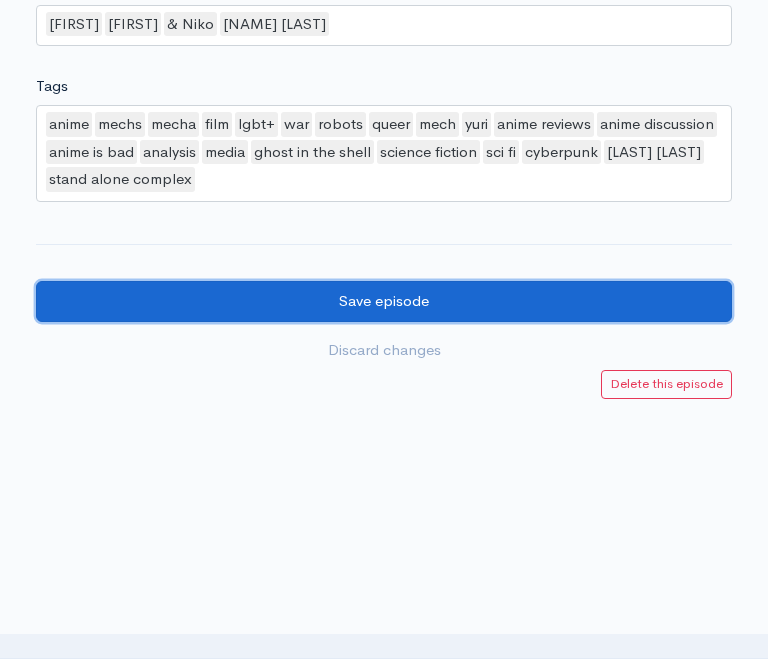 click on "Save episode" at bounding box center (384, 301) 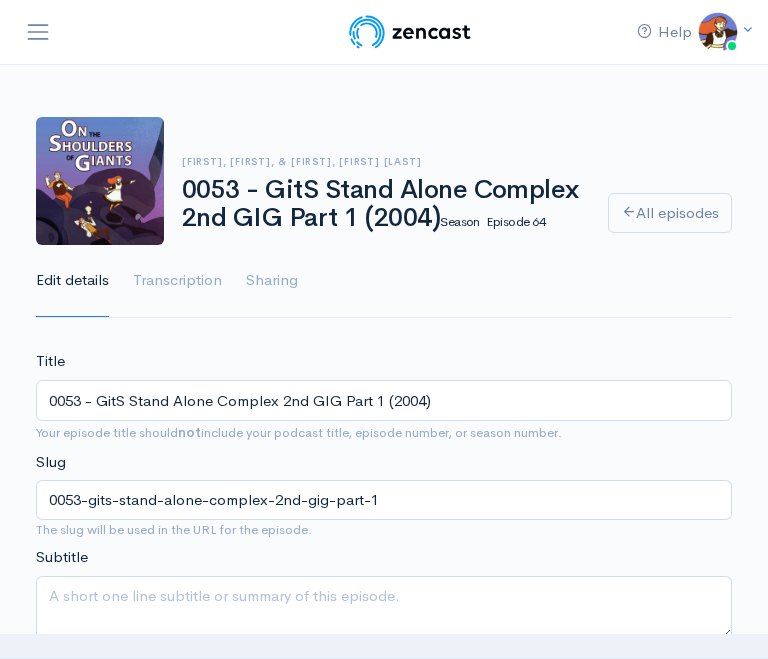 scroll, scrollTop: 0, scrollLeft: 0, axis: both 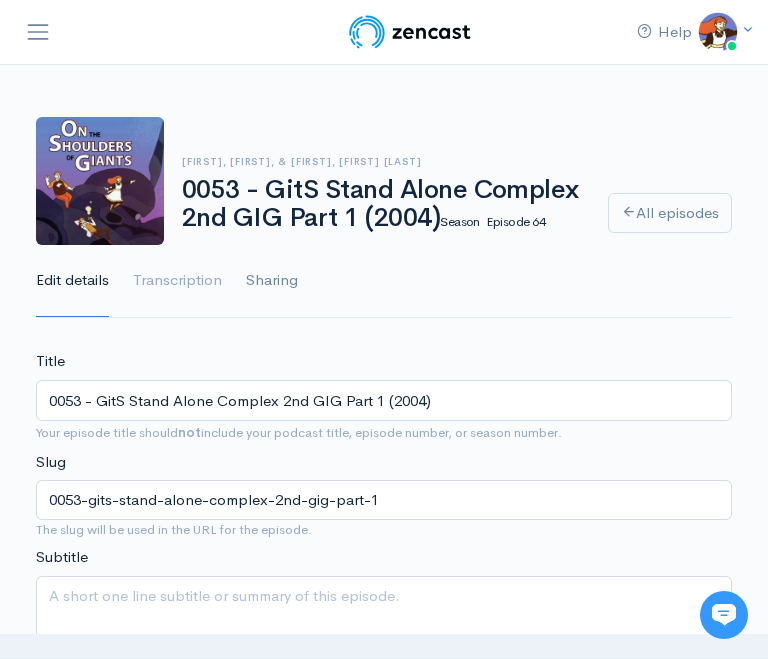 click on "Sharing" at bounding box center (272, 281) 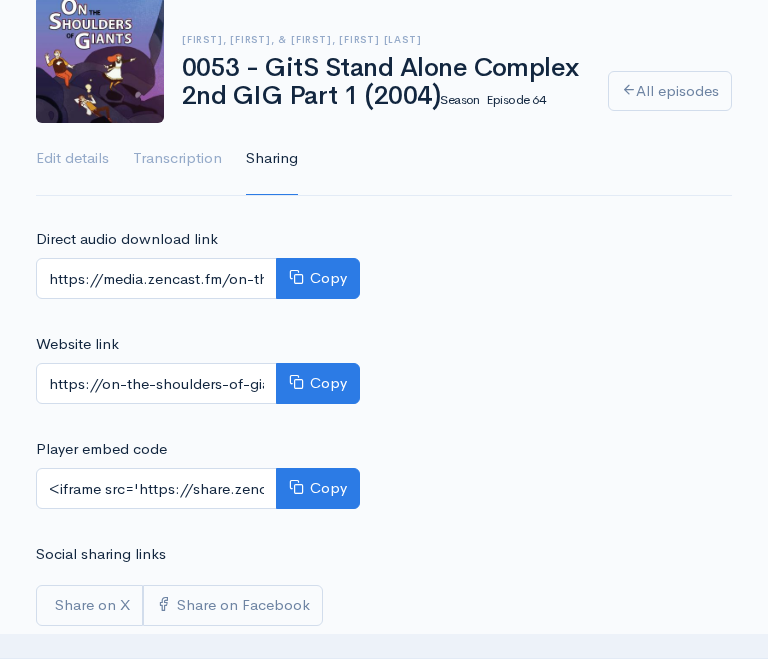 scroll, scrollTop: 152, scrollLeft: 0, axis: vertical 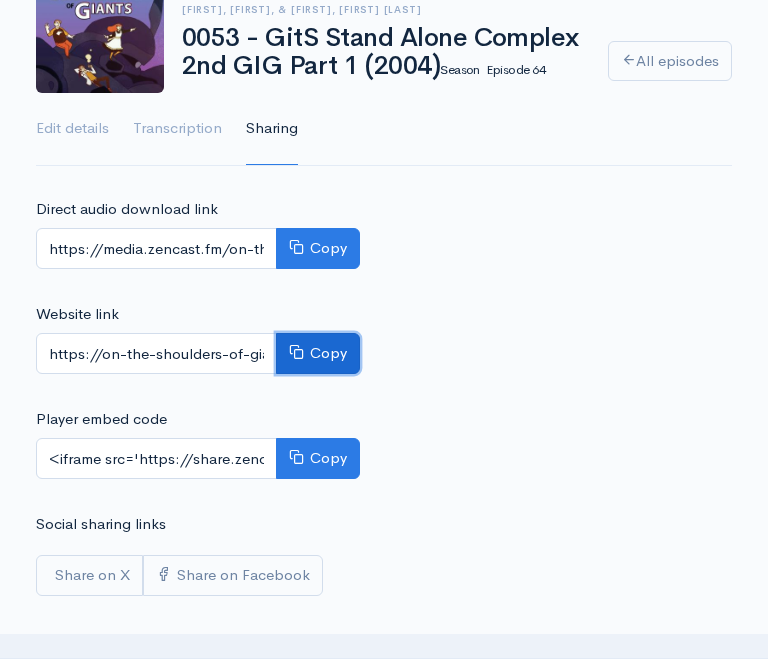 click on "Copy" at bounding box center (318, 353) 